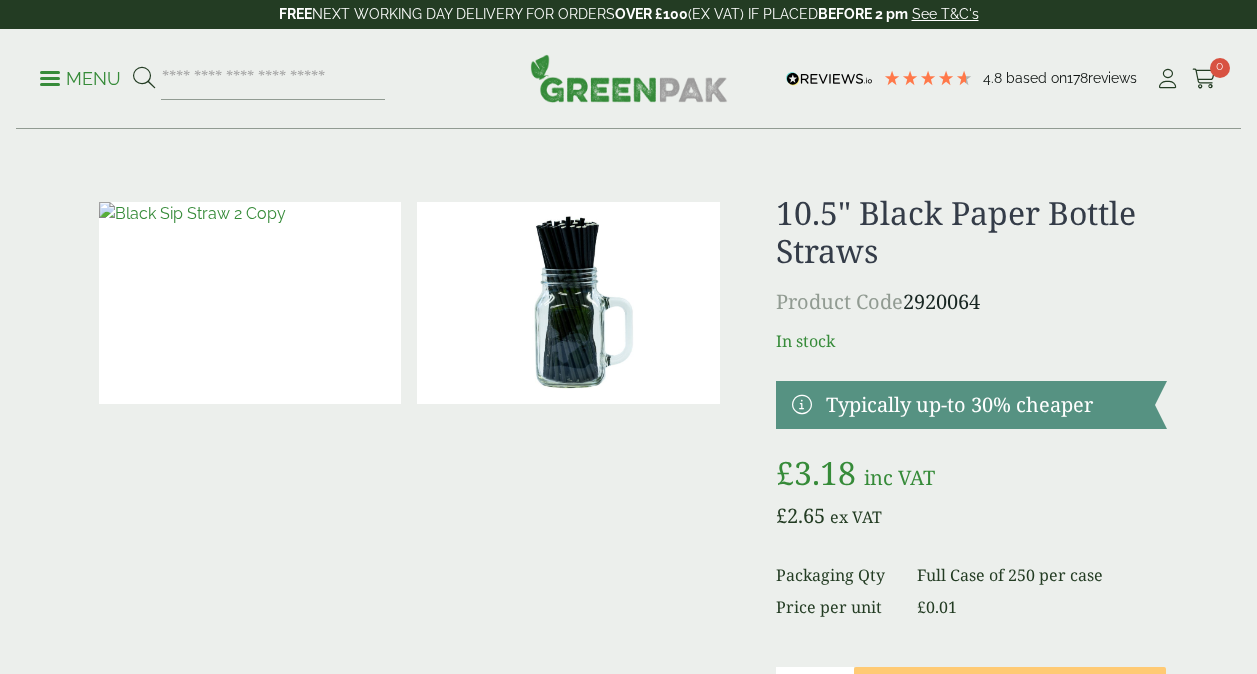 scroll, scrollTop: 0, scrollLeft: 0, axis: both 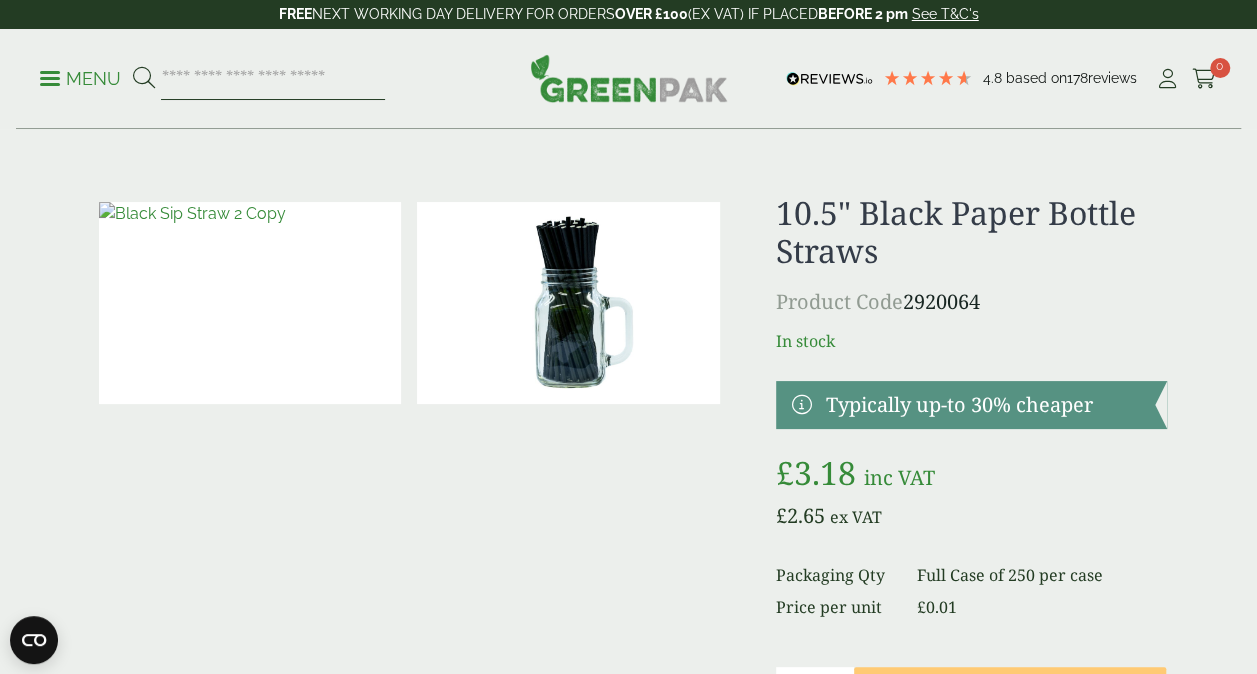 click at bounding box center [273, 79] 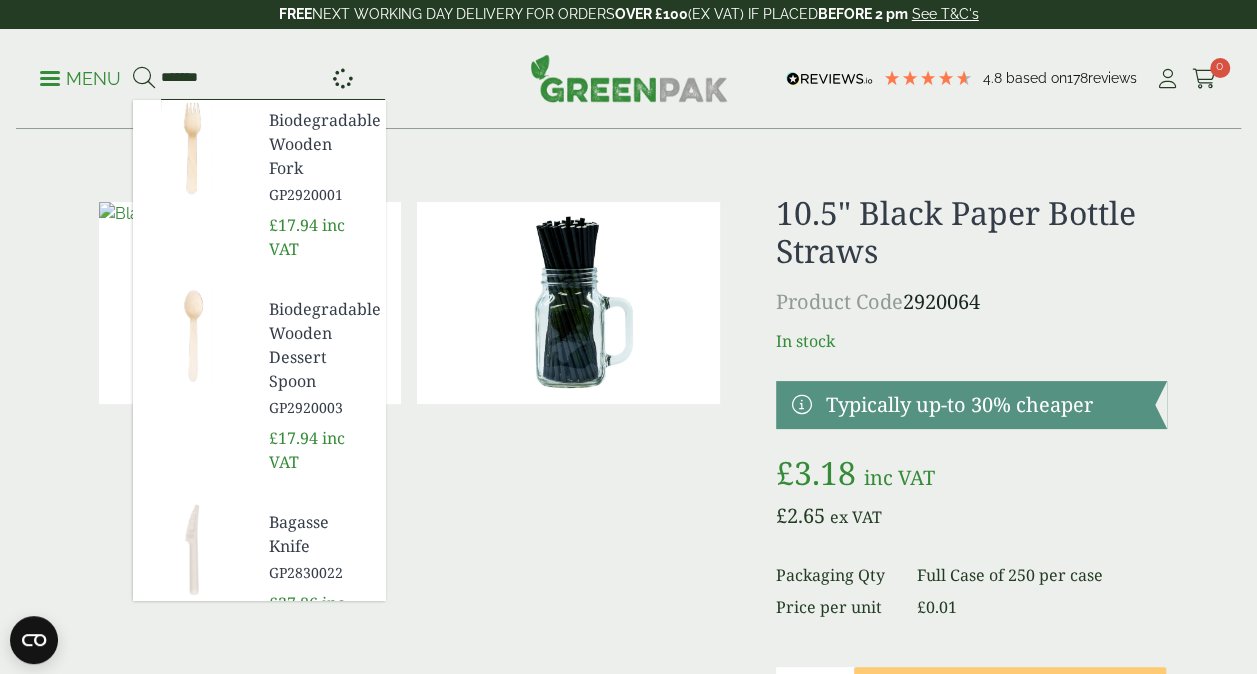 type on "*******" 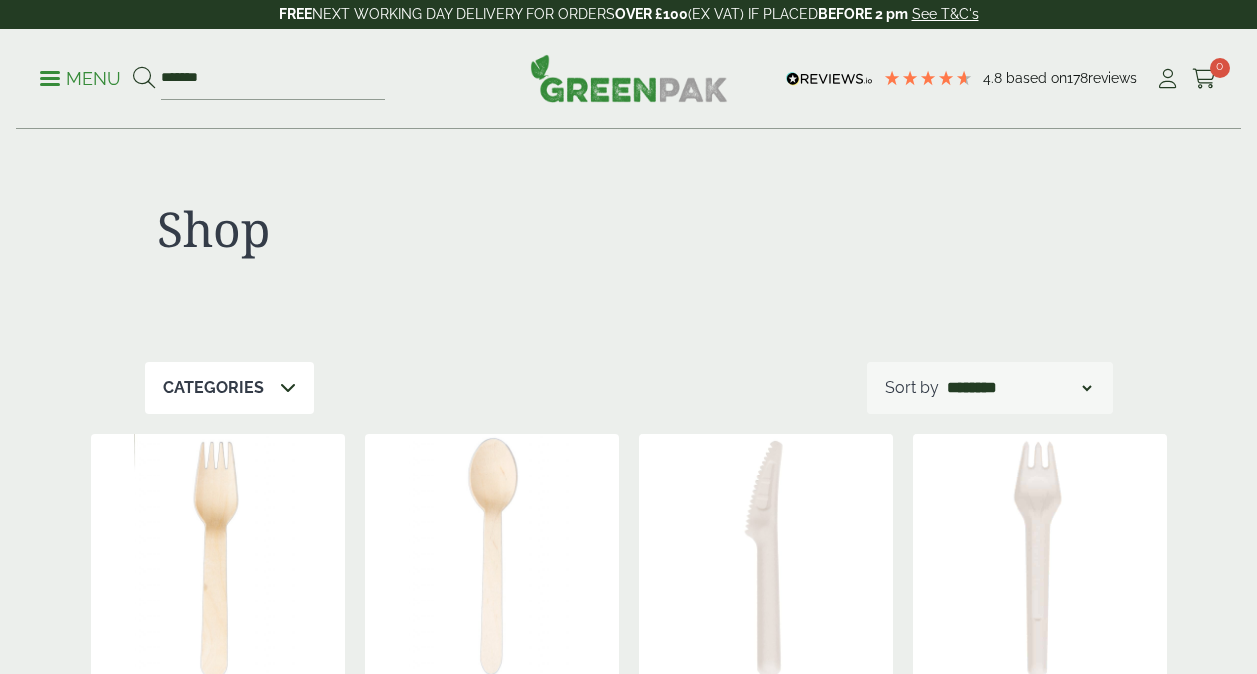 scroll, scrollTop: 0, scrollLeft: 0, axis: both 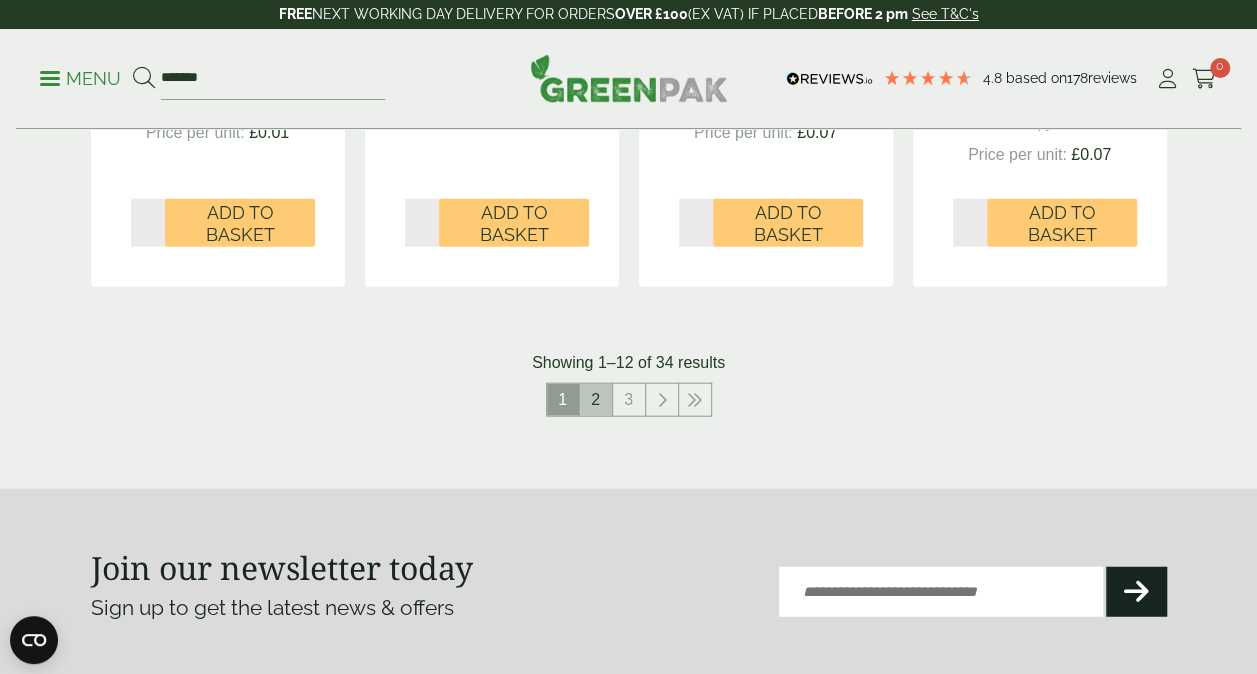click on "2" at bounding box center [596, 400] 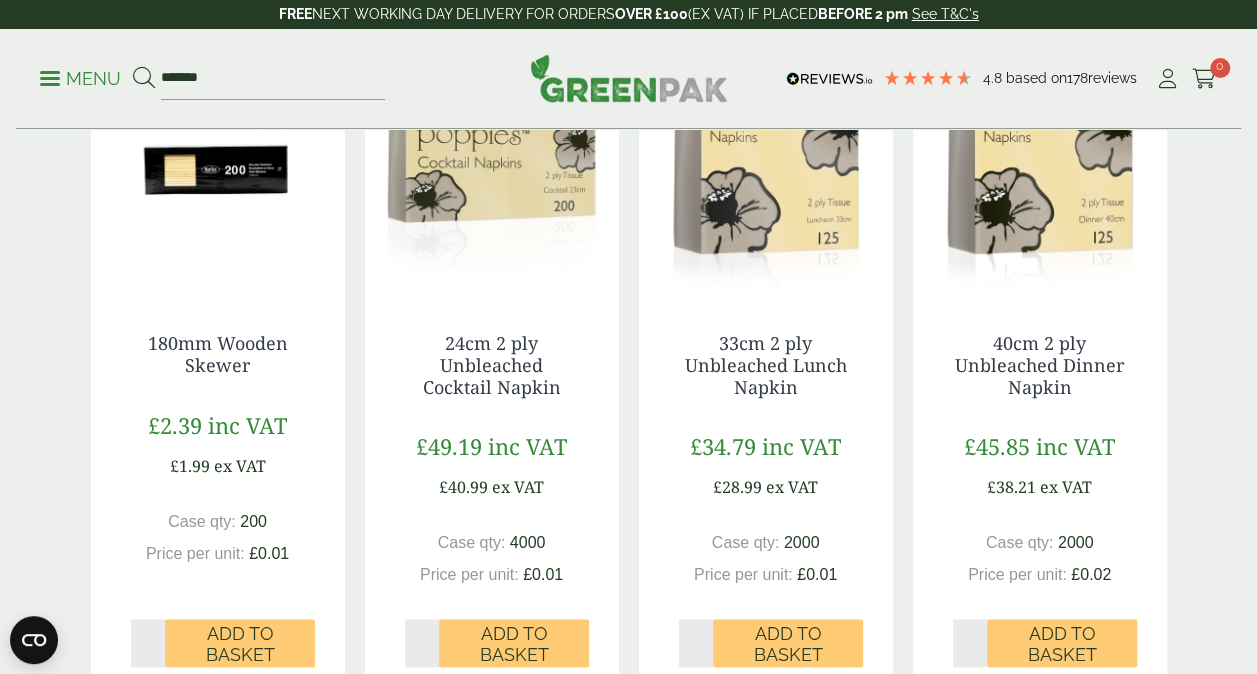 scroll, scrollTop: 1100, scrollLeft: 0, axis: vertical 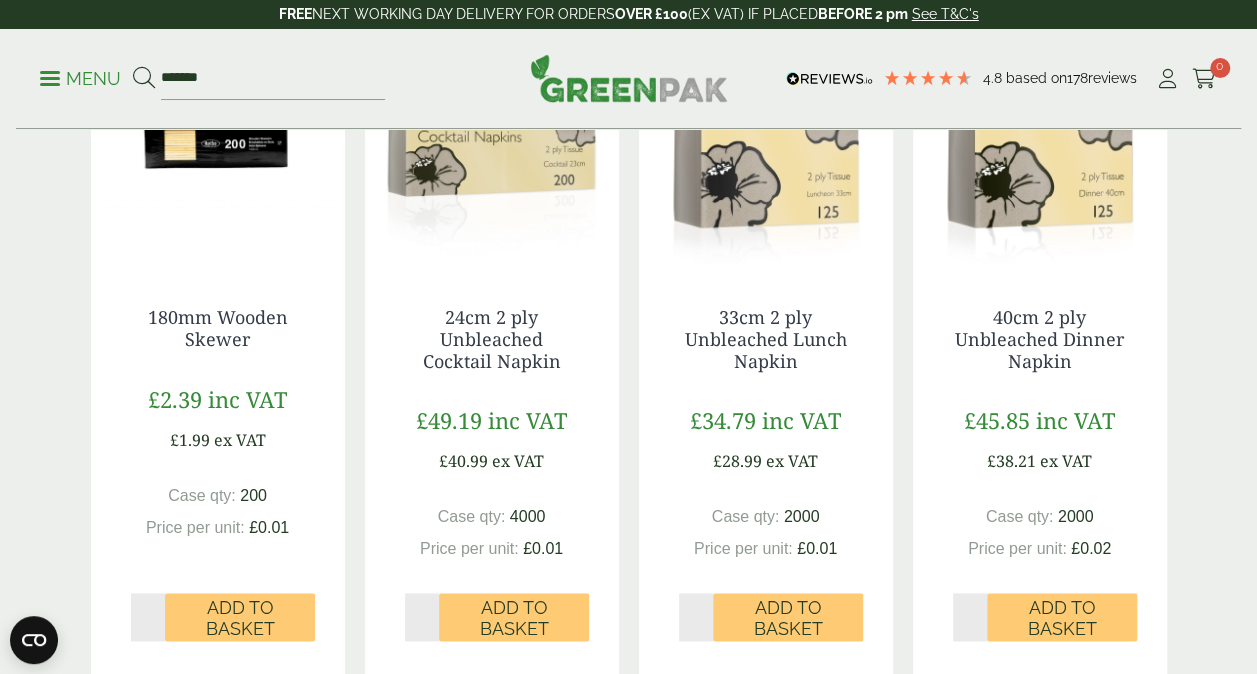 click at bounding box center (766, 142) 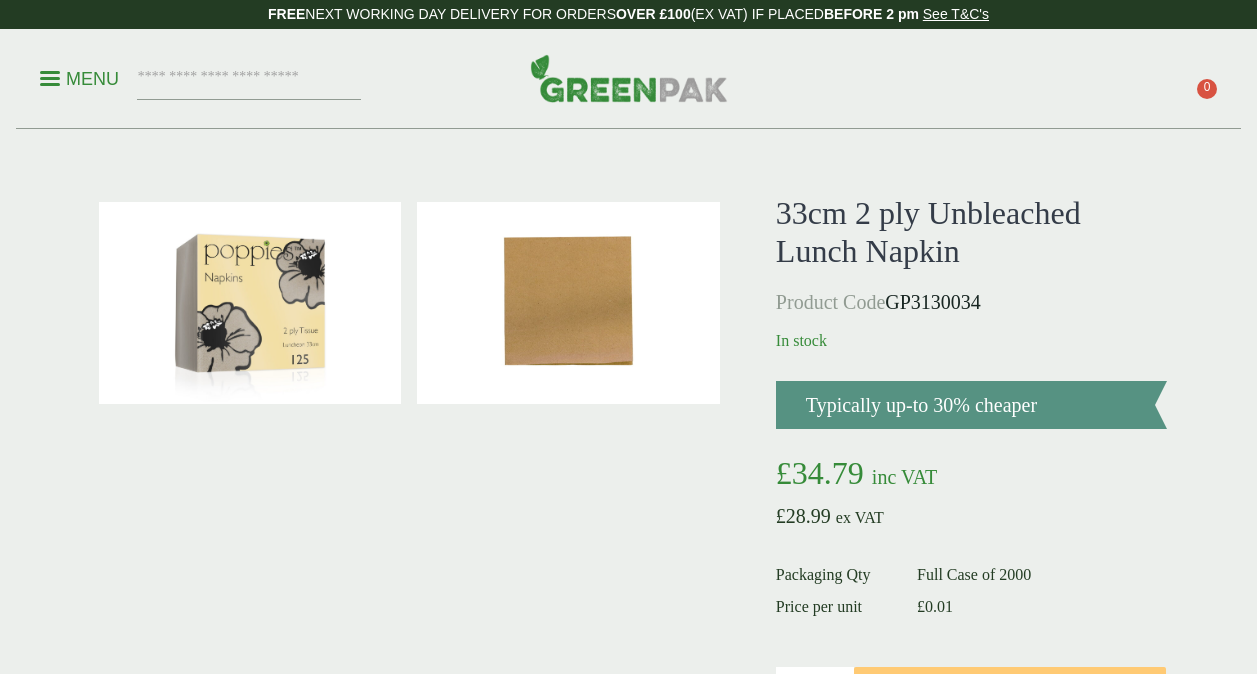 scroll, scrollTop: 0, scrollLeft: 0, axis: both 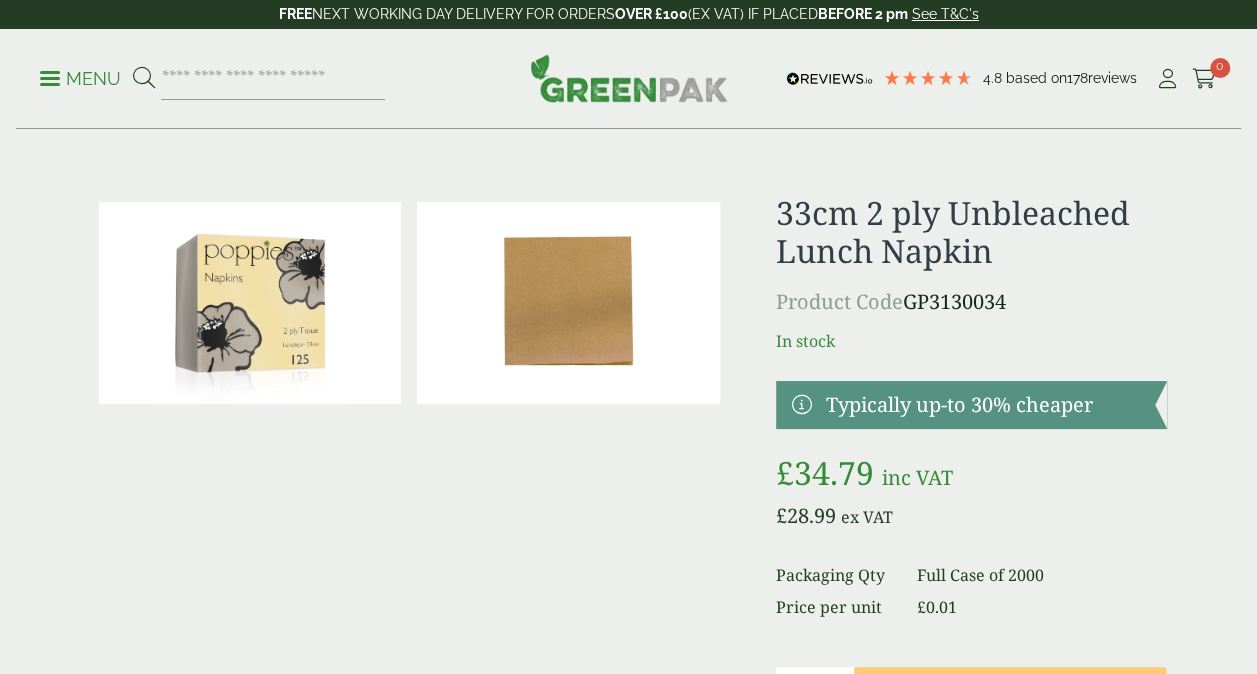 click at bounding box center [568, 303] 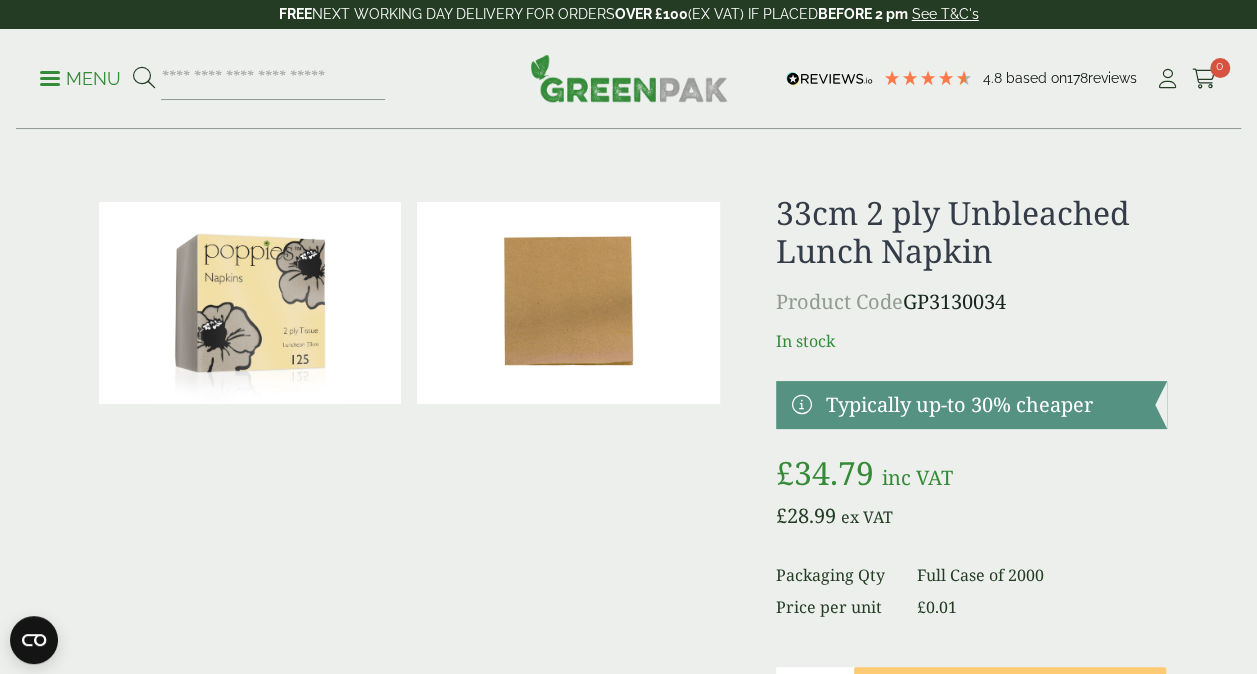 click at bounding box center (250, 303) 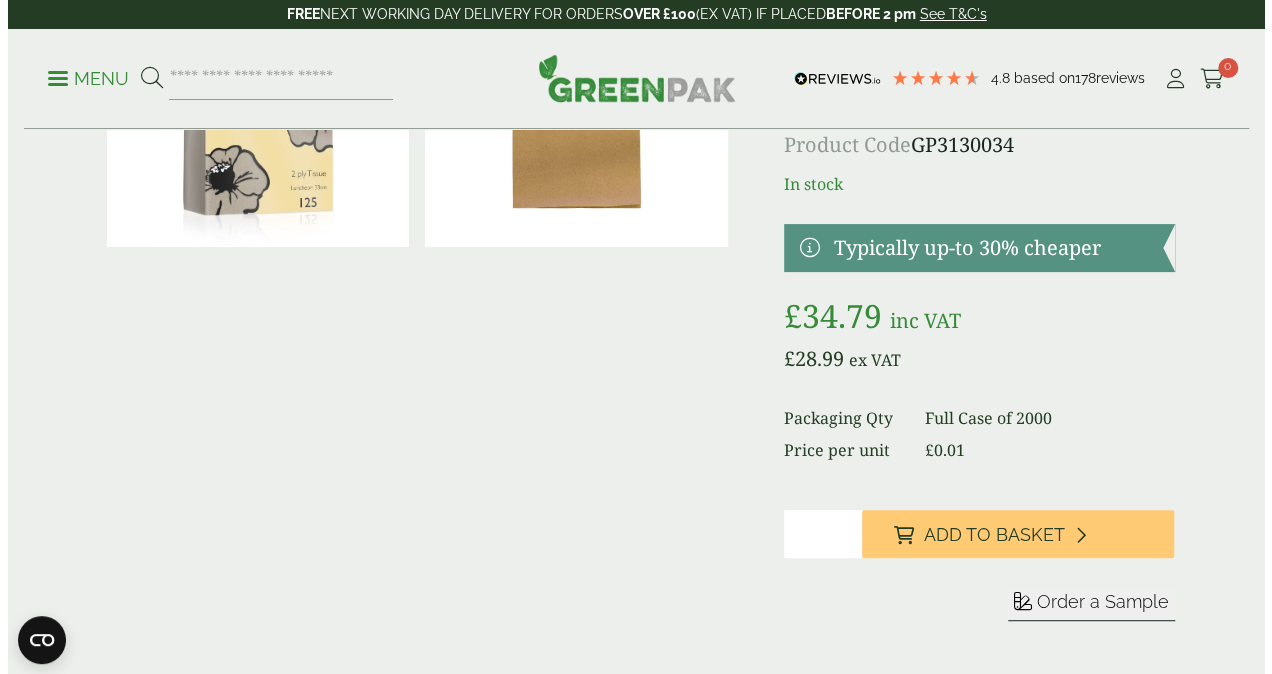 scroll, scrollTop: 0, scrollLeft: 0, axis: both 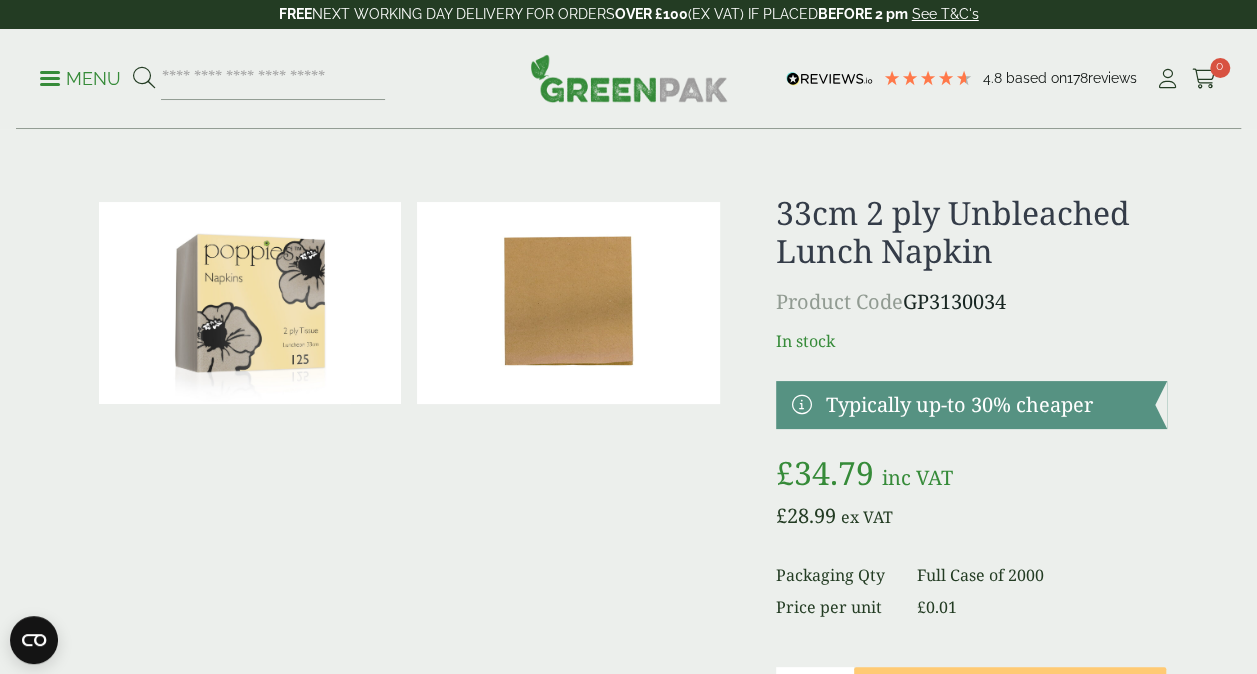 click on "Menu" at bounding box center [80, 79] 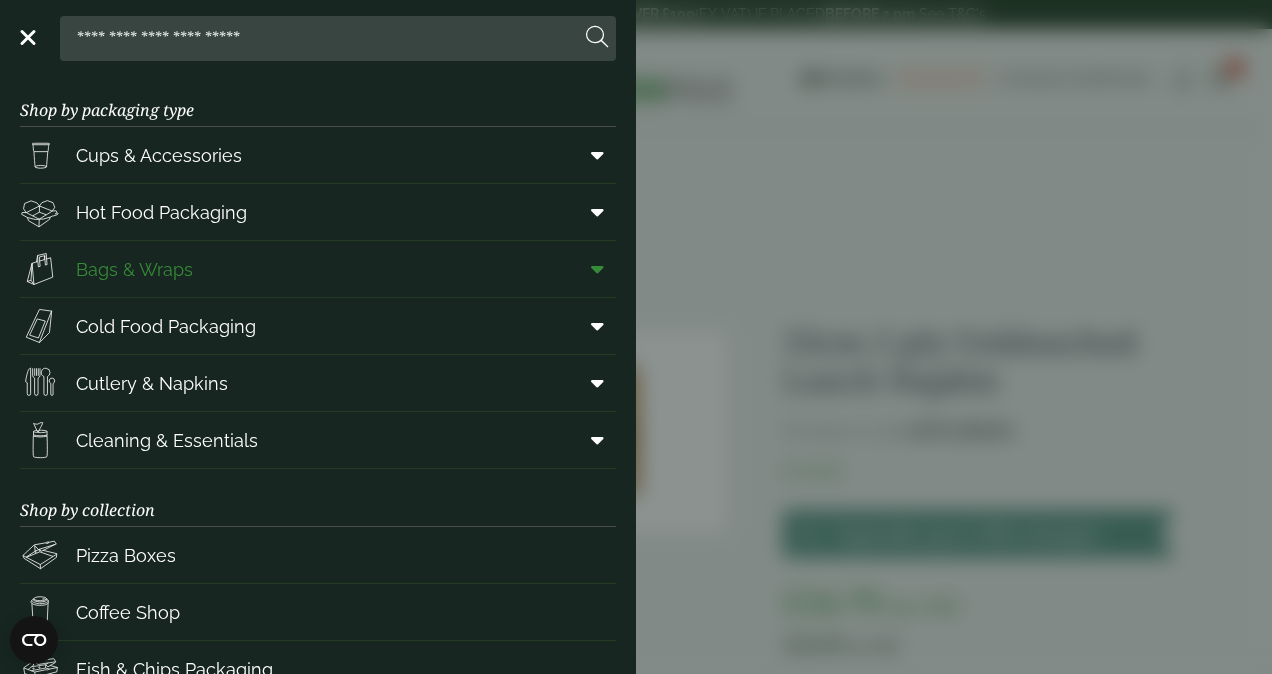 click on "Bags & Wraps" at bounding box center [318, 269] 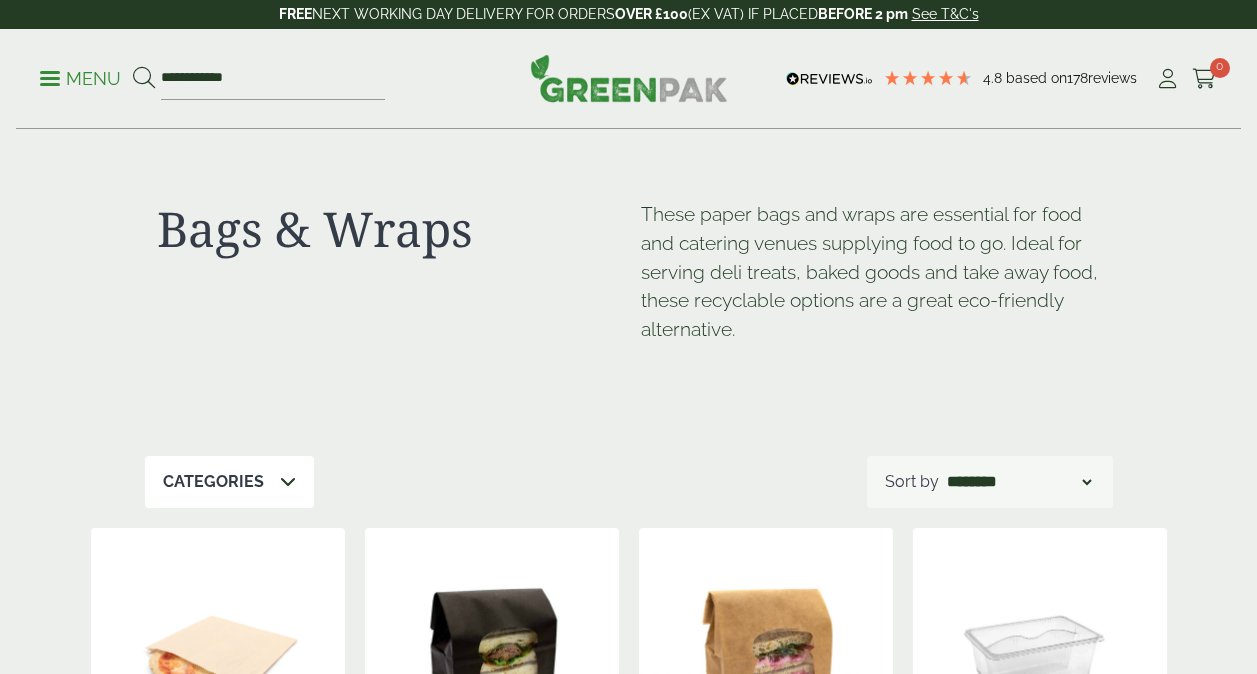 scroll, scrollTop: 0, scrollLeft: 0, axis: both 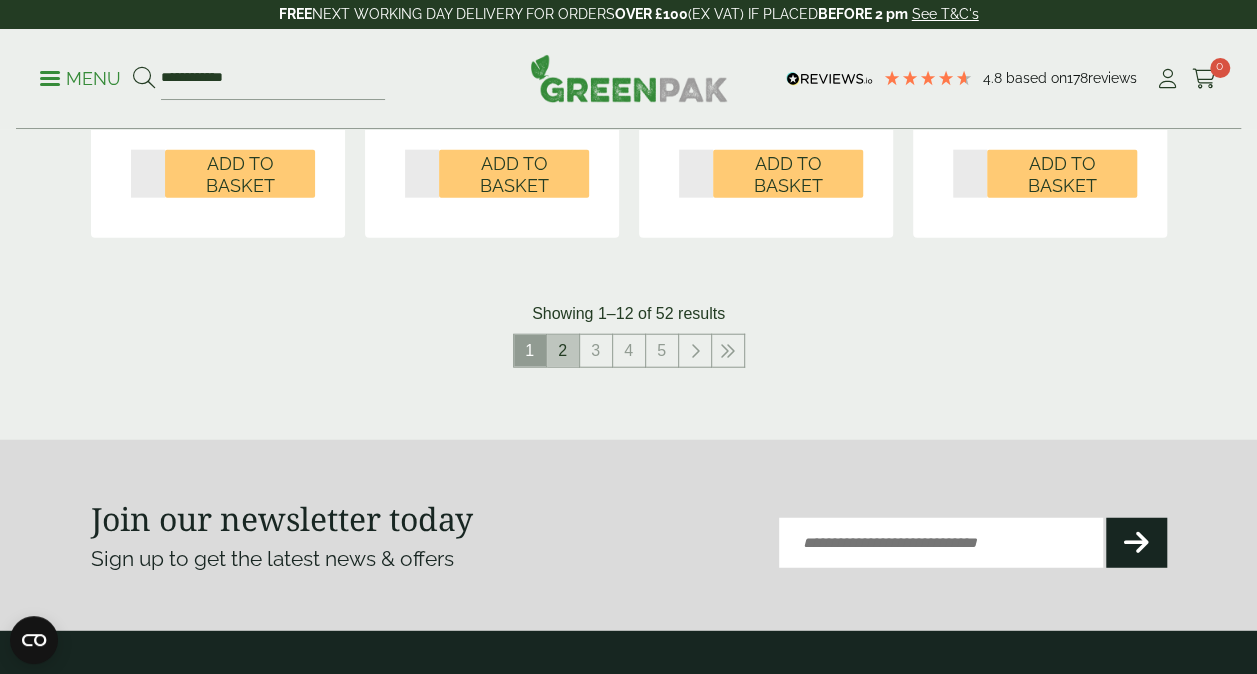 click on "2" at bounding box center (563, 351) 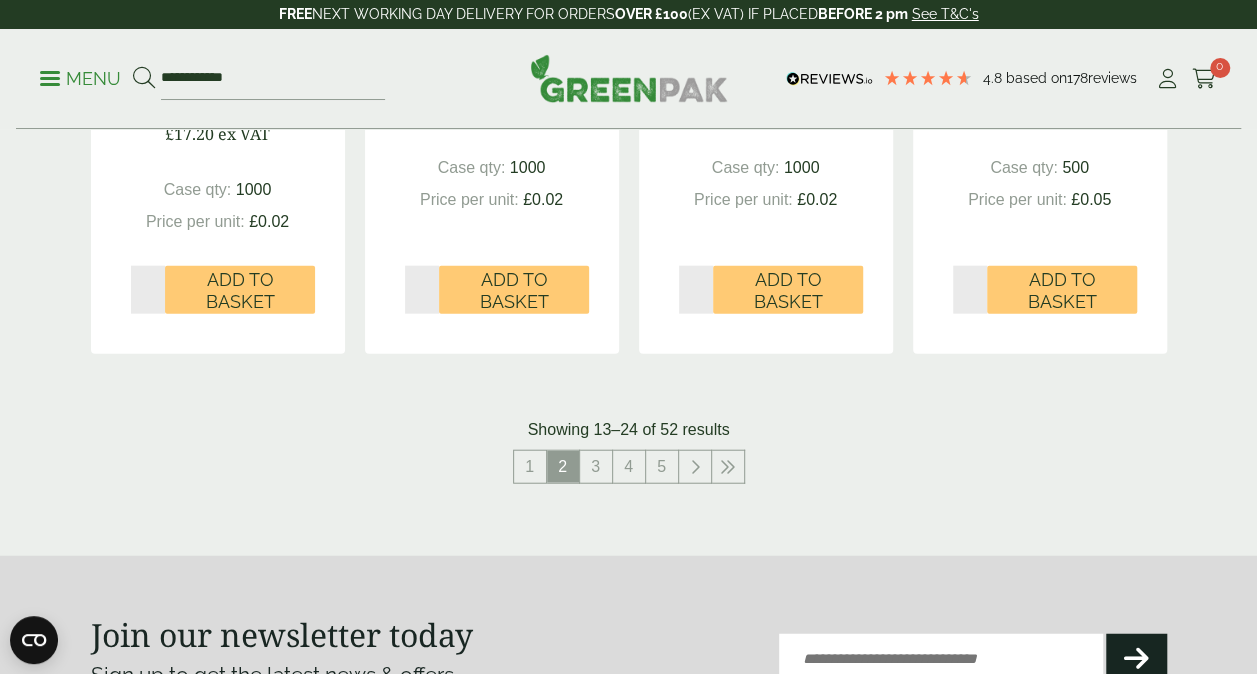 scroll, scrollTop: 2300, scrollLeft: 0, axis: vertical 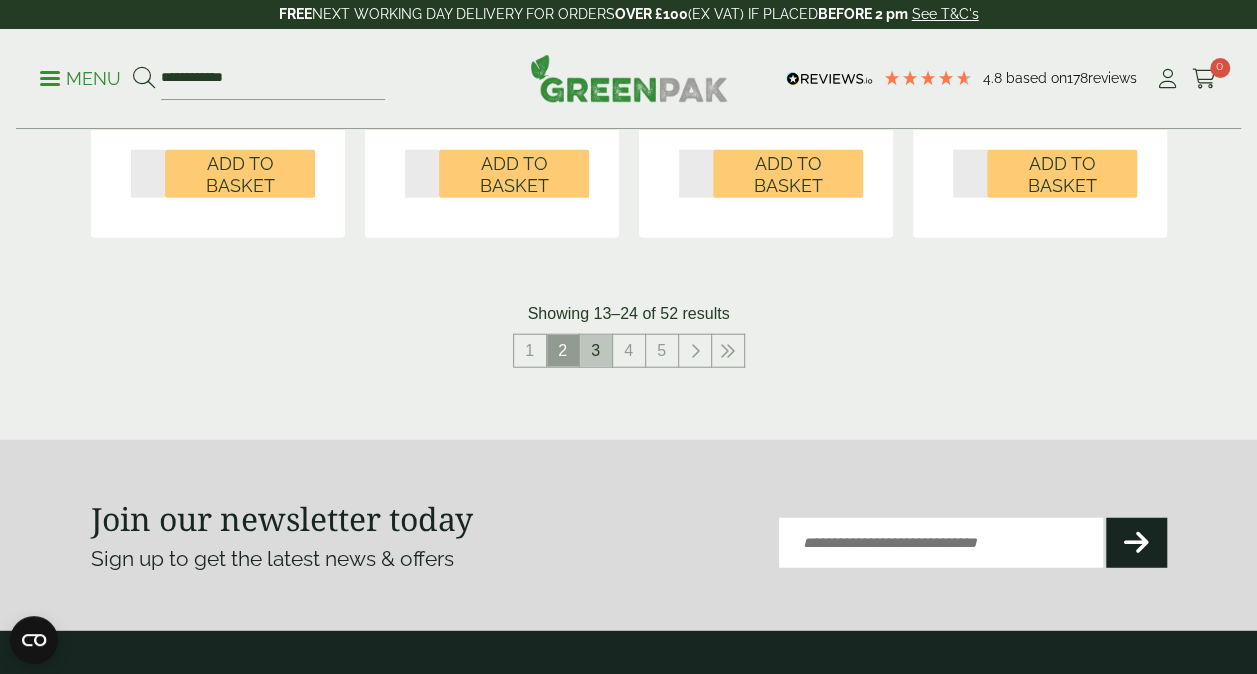click on "3" at bounding box center (596, 351) 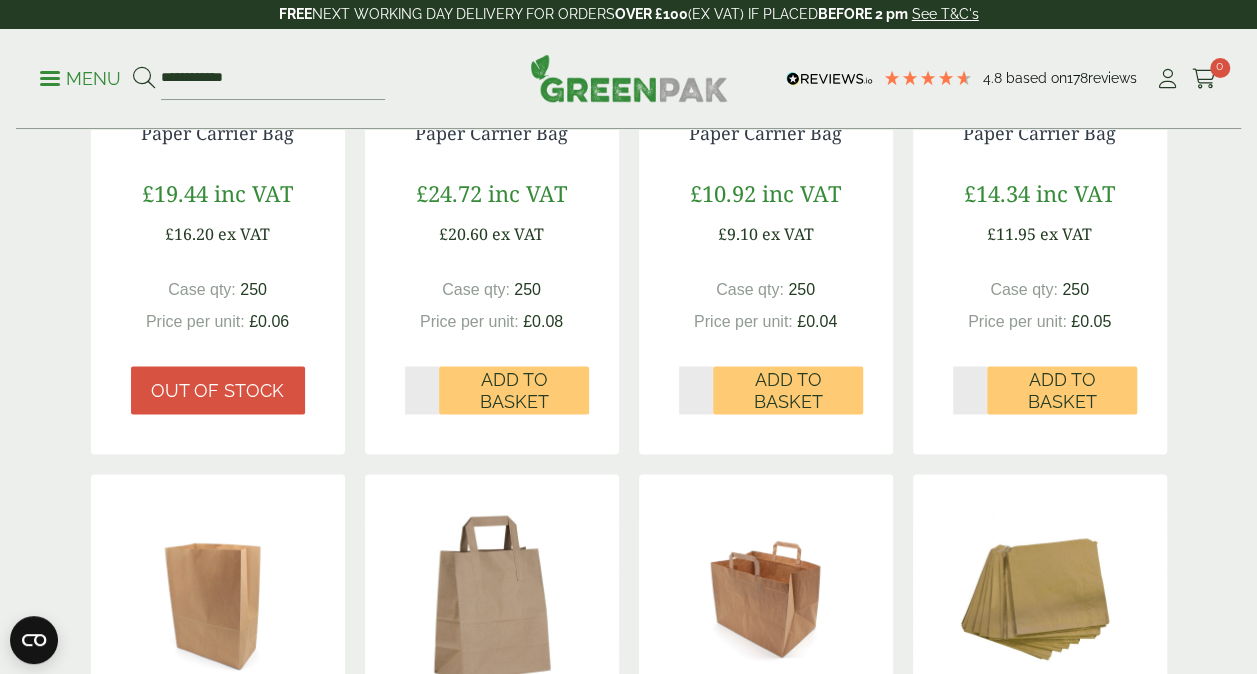 scroll, scrollTop: 1100, scrollLeft: 0, axis: vertical 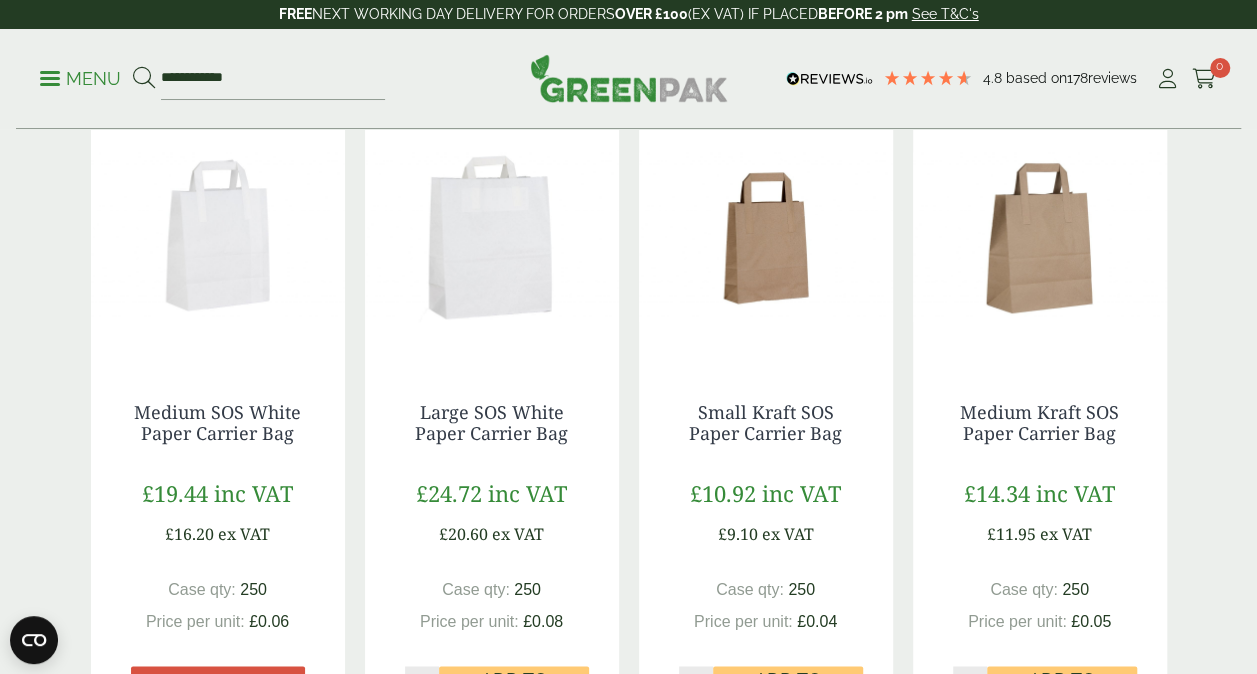 click at bounding box center [766, 237] 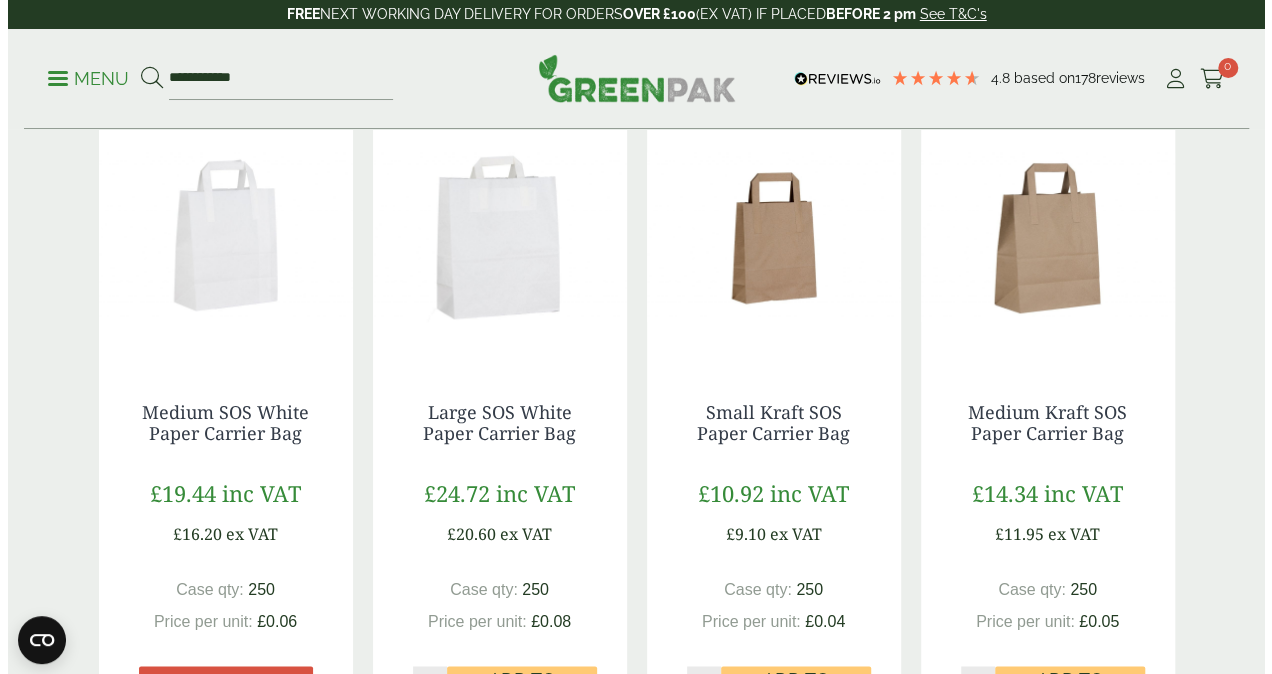 scroll, scrollTop: 2300, scrollLeft: 0, axis: vertical 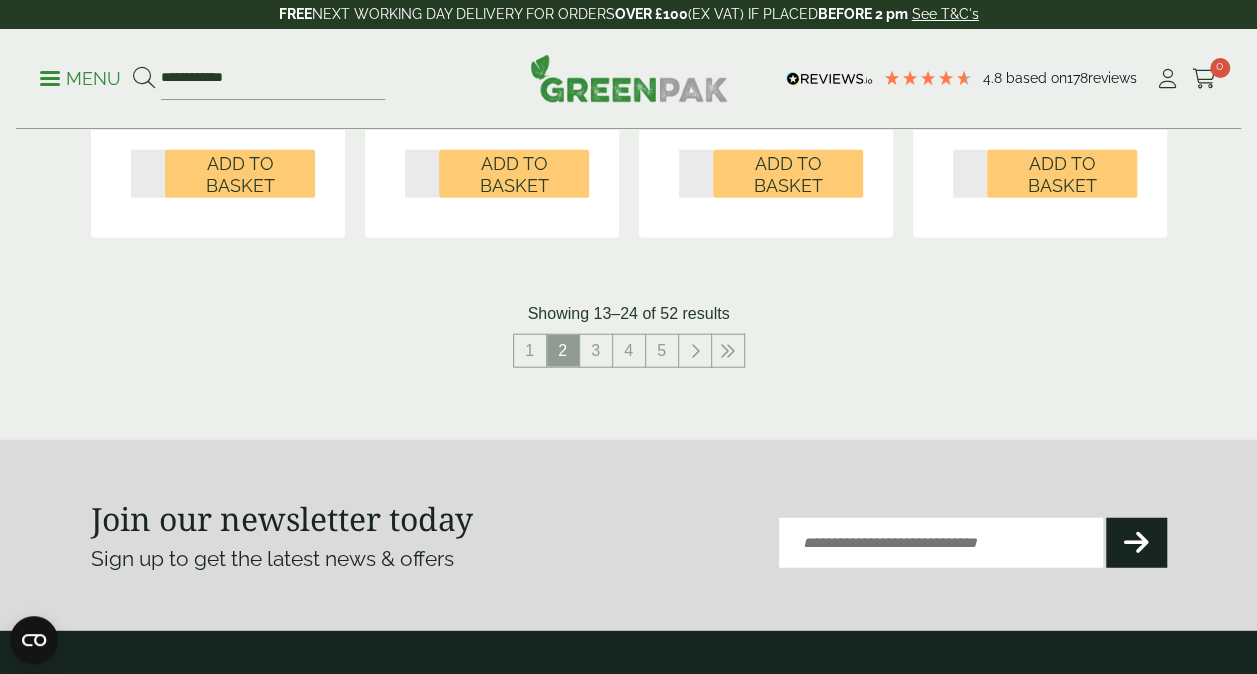 click on "Menu" at bounding box center [80, 79] 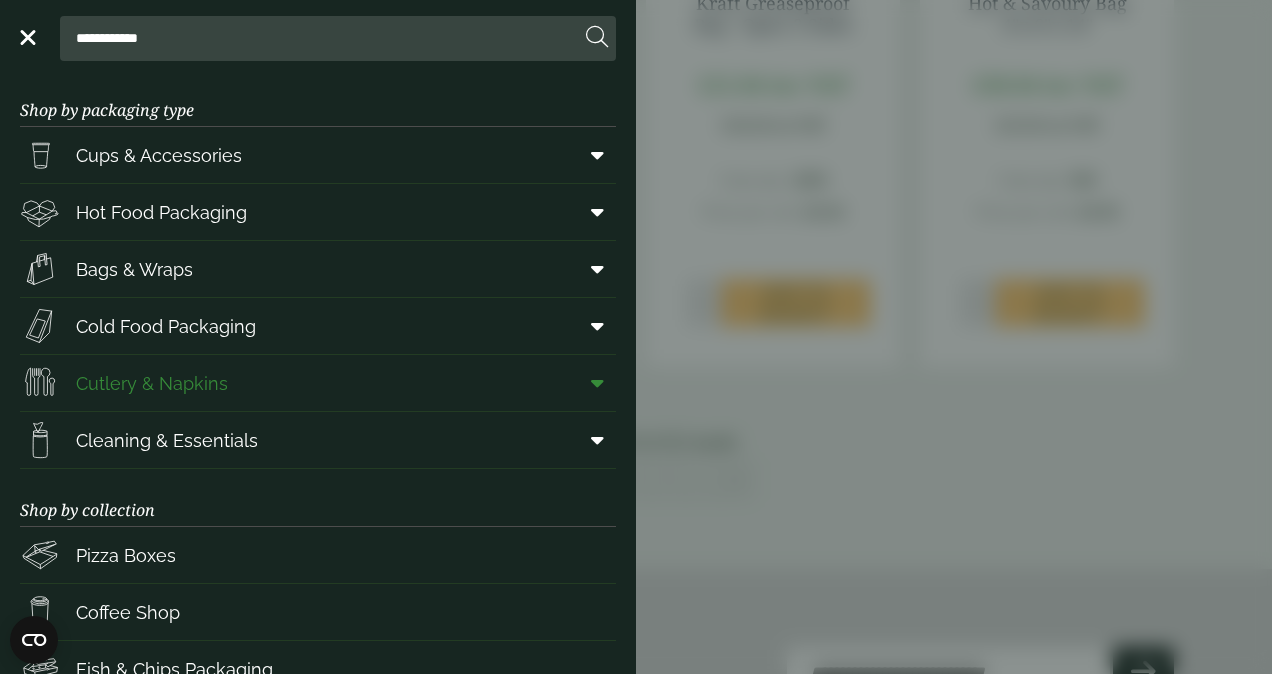 scroll, scrollTop: 100, scrollLeft: 0, axis: vertical 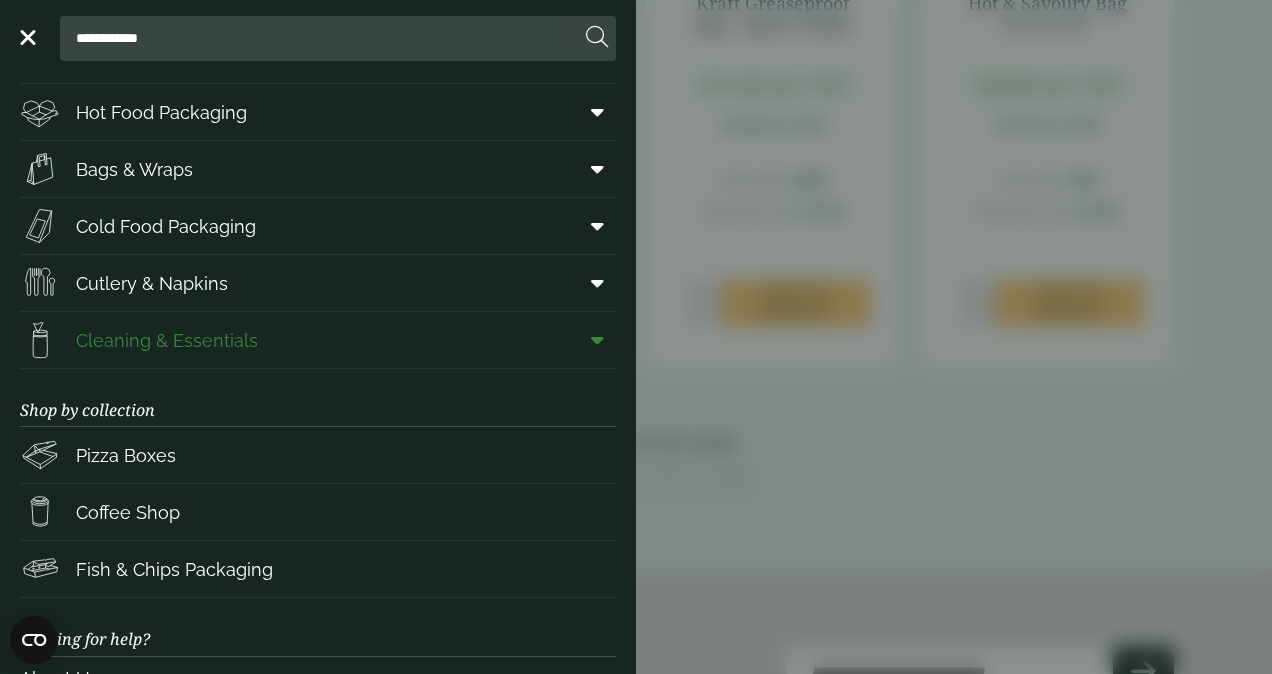click on "Cleaning & Essentials" at bounding box center (167, 340) 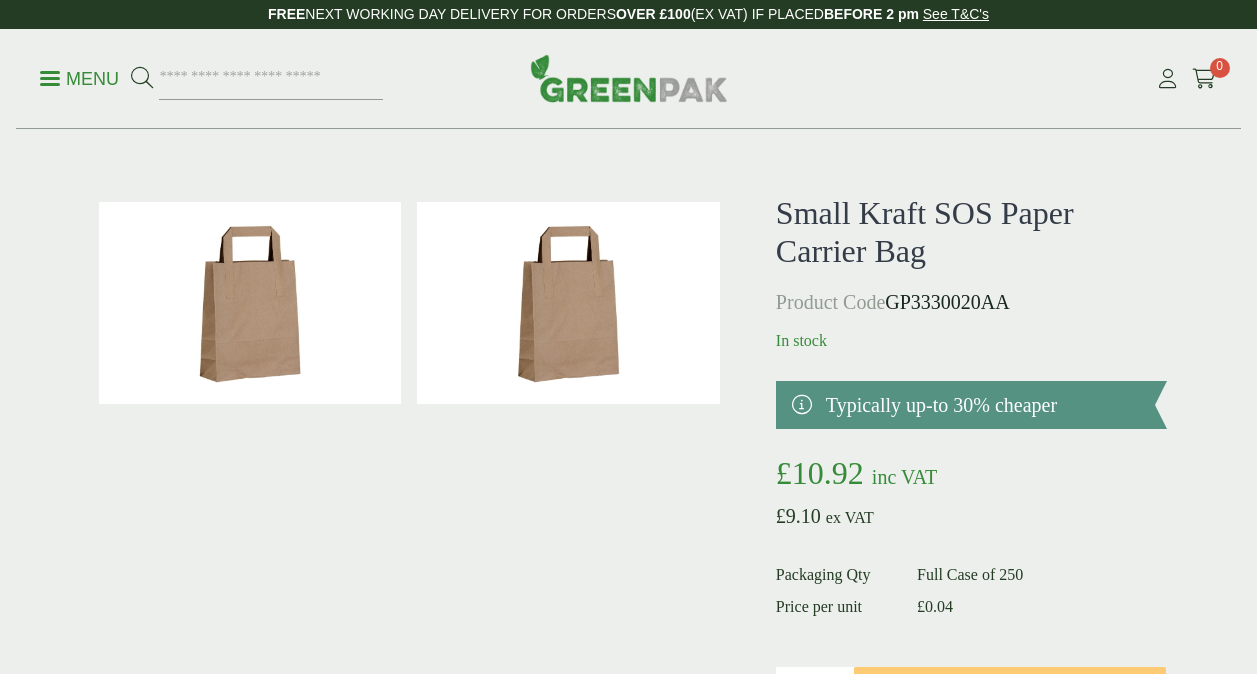 scroll, scrollTop: 0, scrollLeft: 0, axis: both 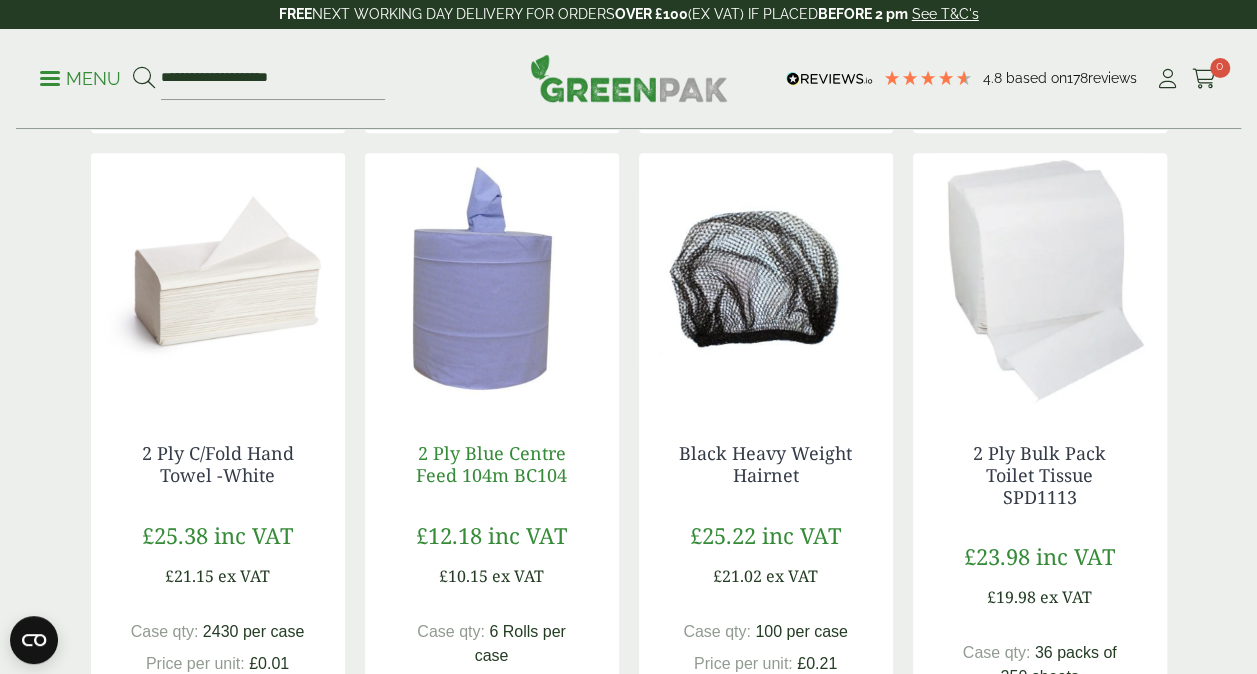 click on "2 Ply Blue Centre Feed 104m  BC104" at bounding box center [491, 464] 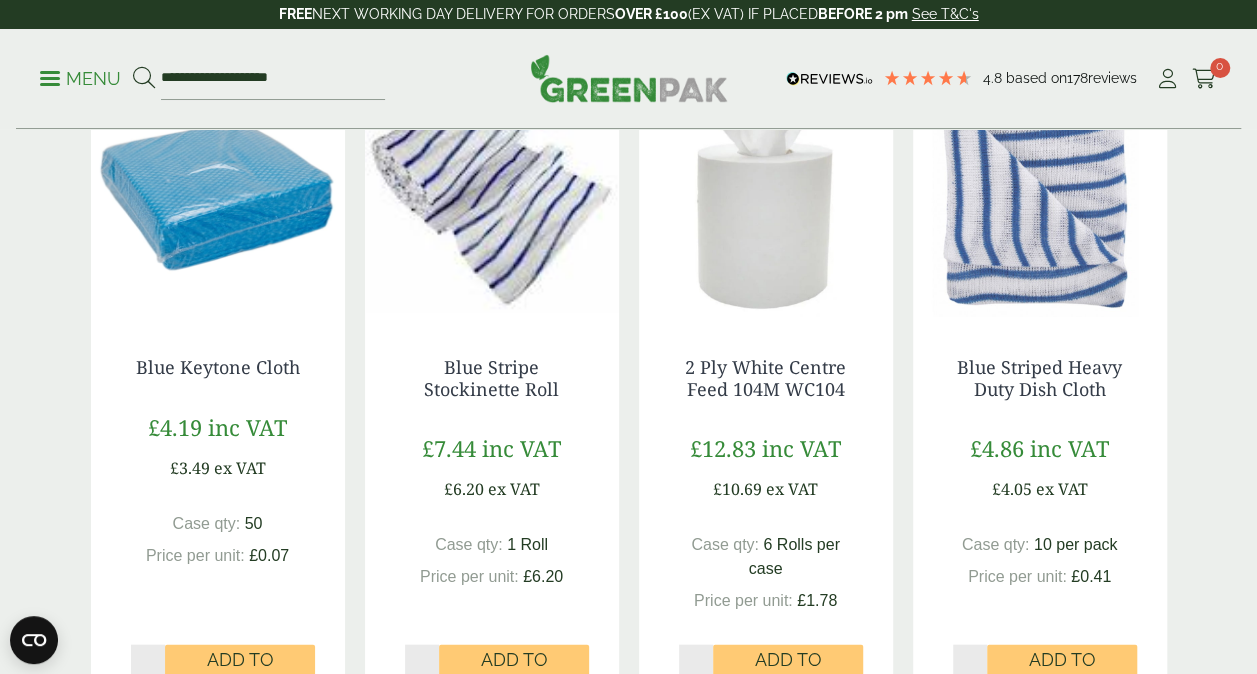 scroll, scrollTop: 1800, scrollLeft: 0, axis: vertical 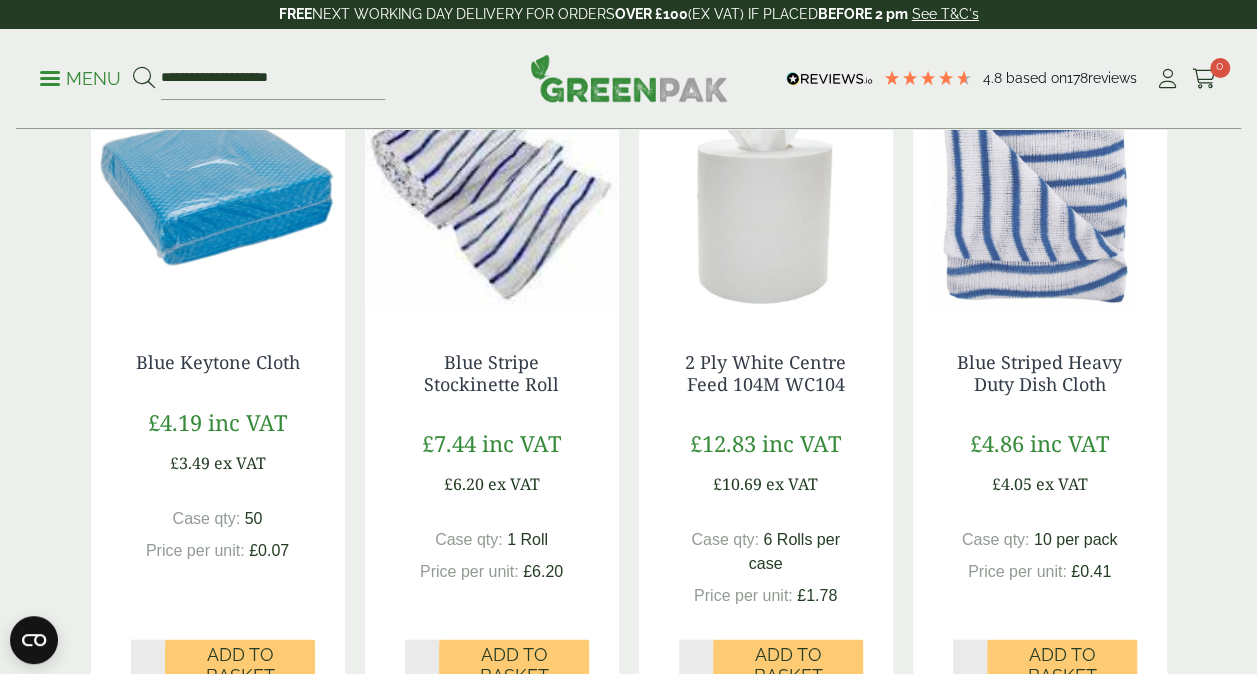 click at bounding box center [1040, 186] 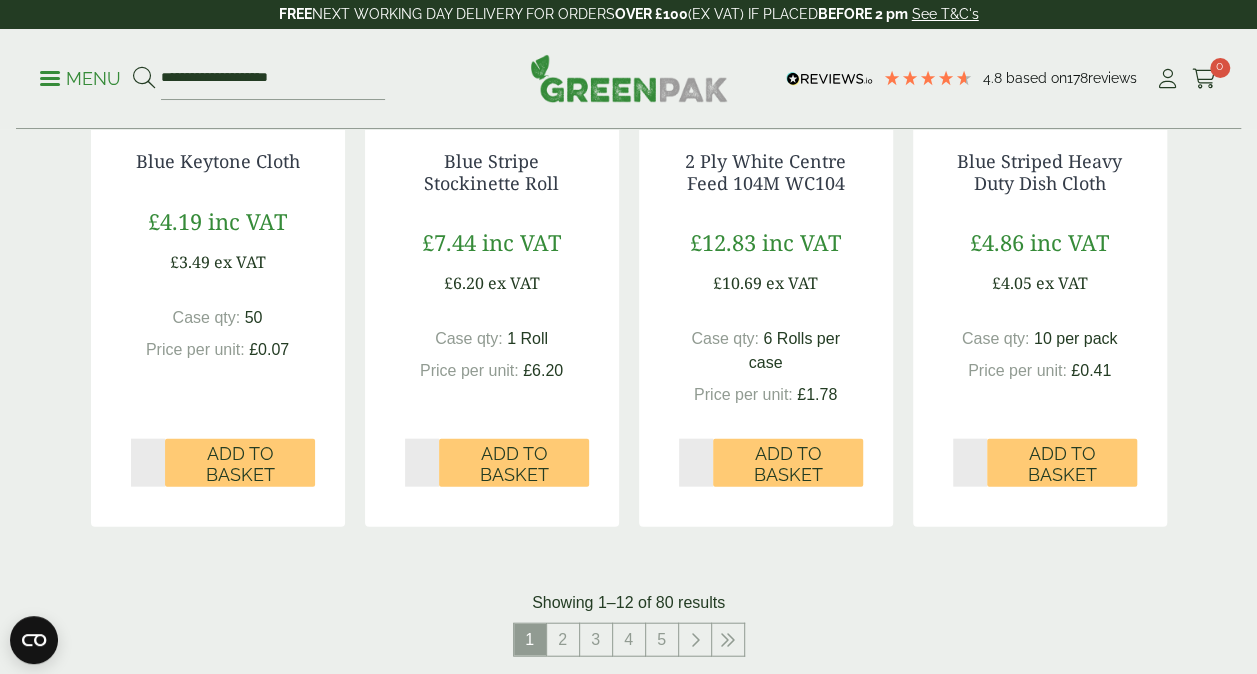 scroll, scrollTop: 2000, scrollLeft: 0, axis: vertical 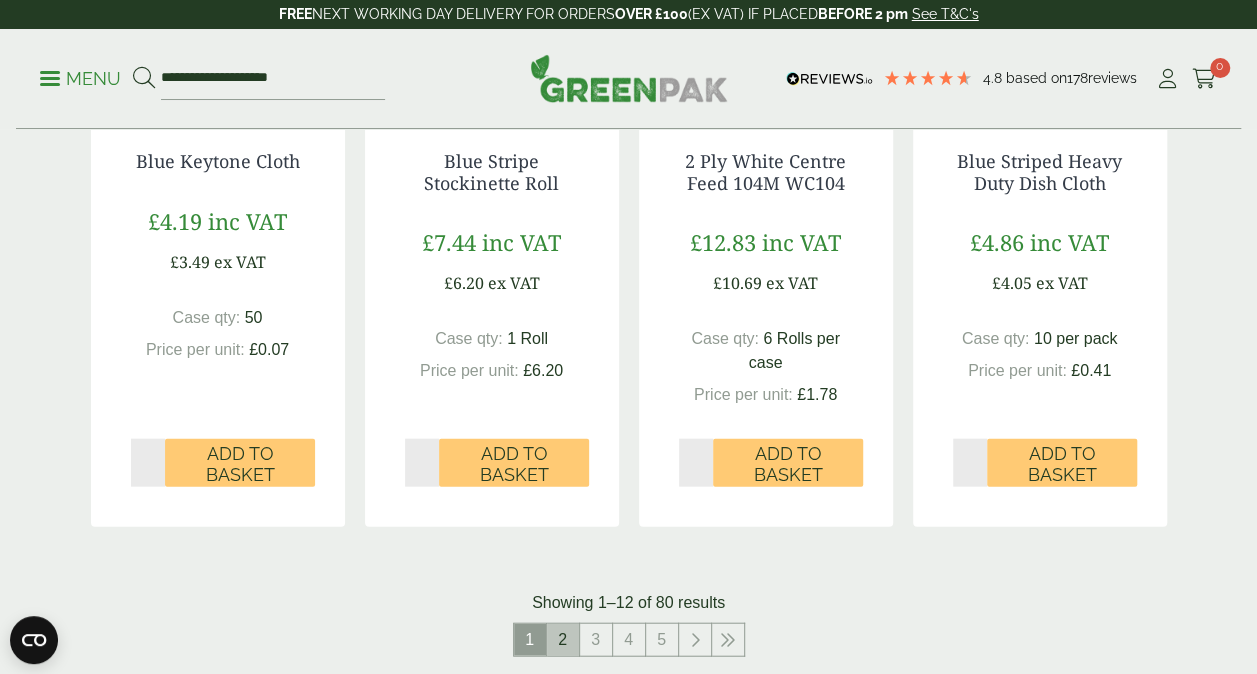 click on "2" at bounding box center [563, 640] 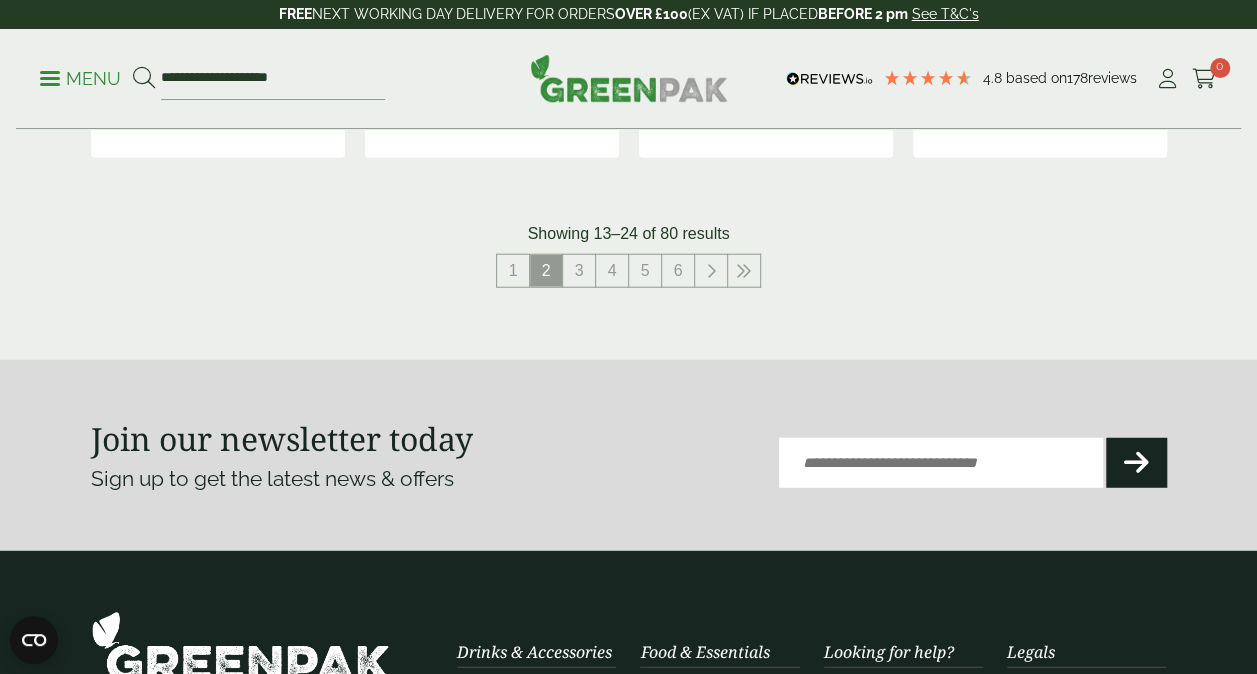 scroll, scrollTop: 2500, scrollLeft: 0, axis: vertical 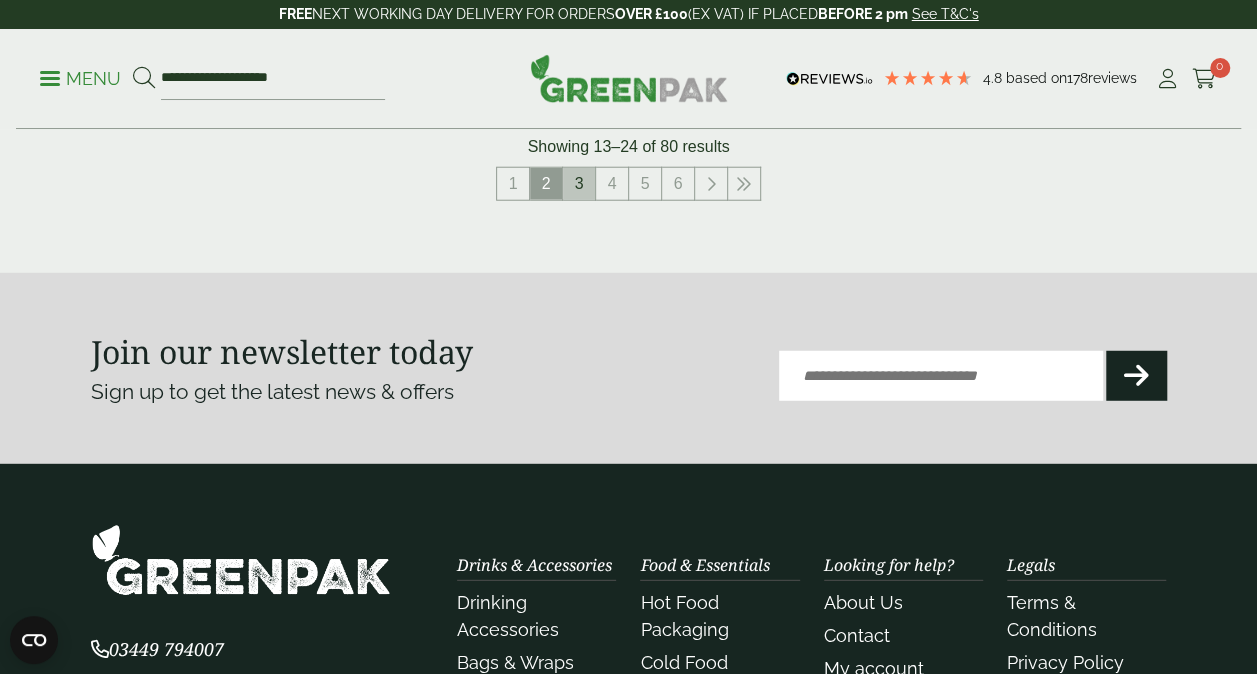 click on "3" at bounding box center [579, 184] 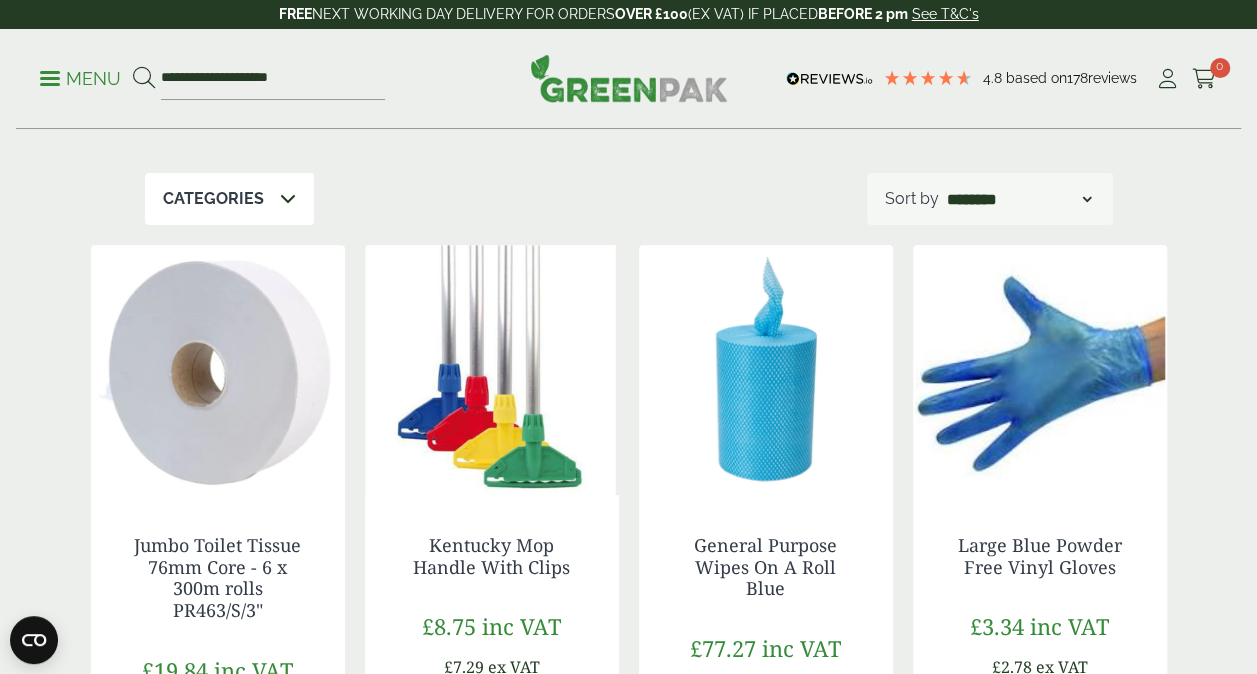 scroll, scrollTop: 200, scrollLeft: 0, axis: vertical 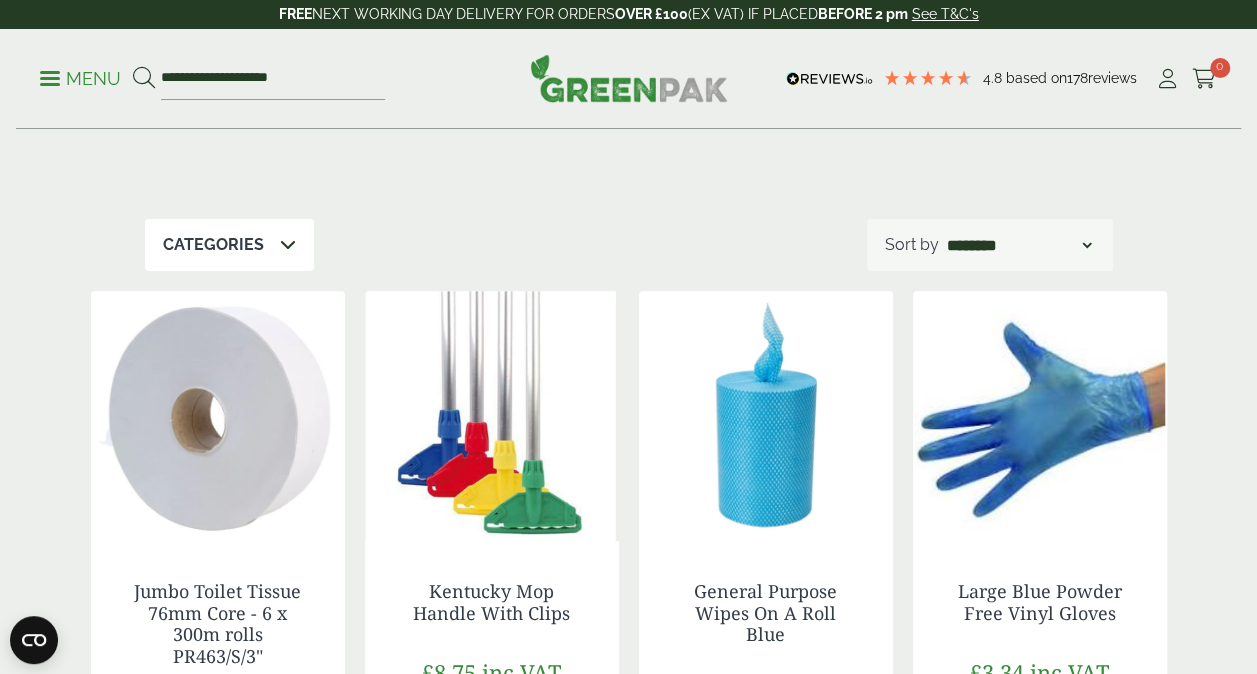 click at bounding box center [492, 416] 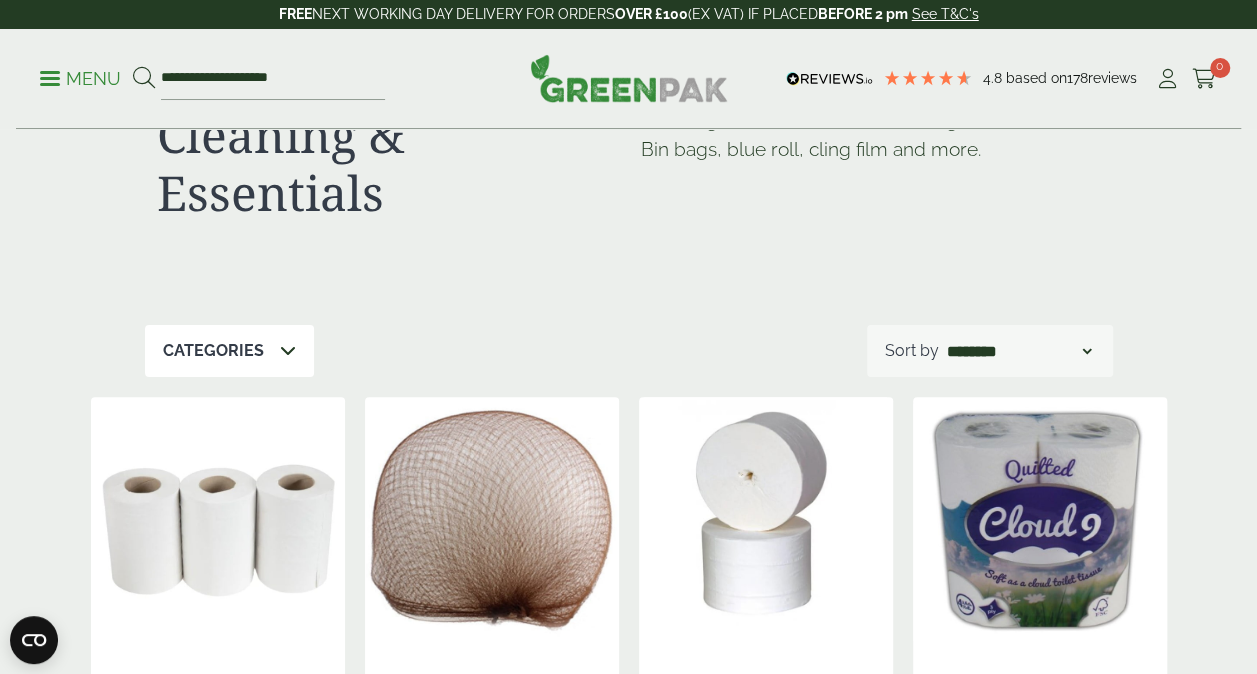 scroll, scrollTop: 0, scrollLeft: 0, axis: both 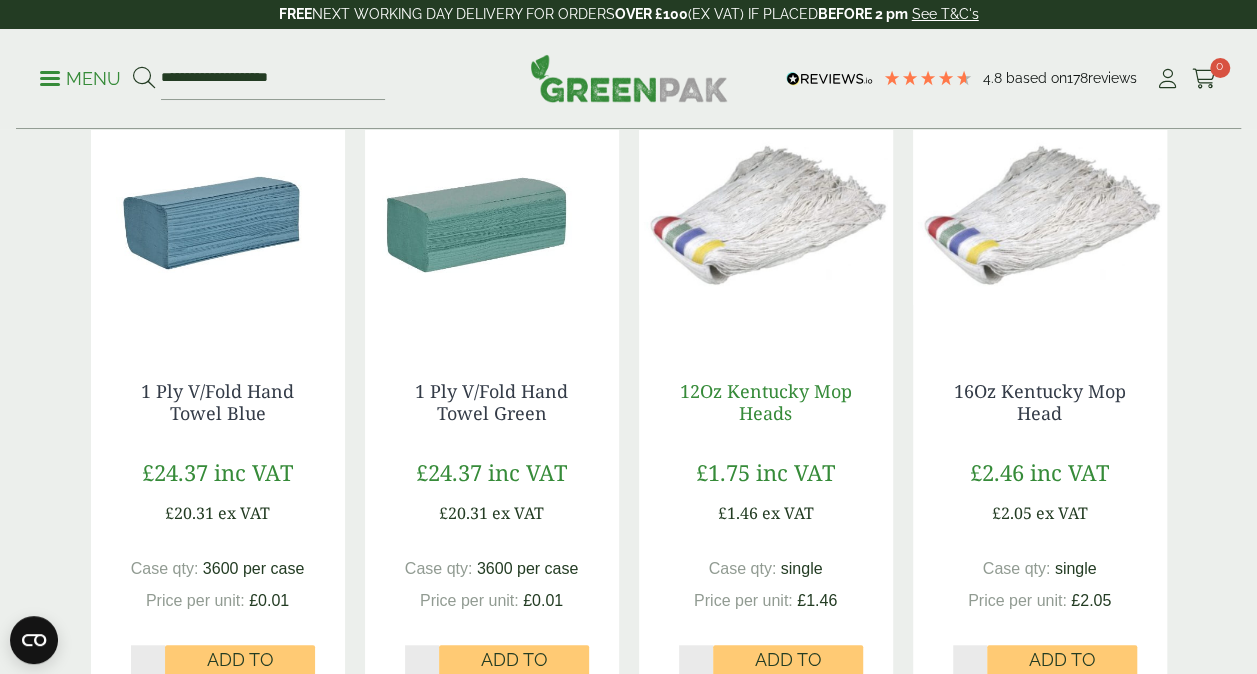click on "12Oz Kentucky Mop Heads" at bounding box center [766, 402] 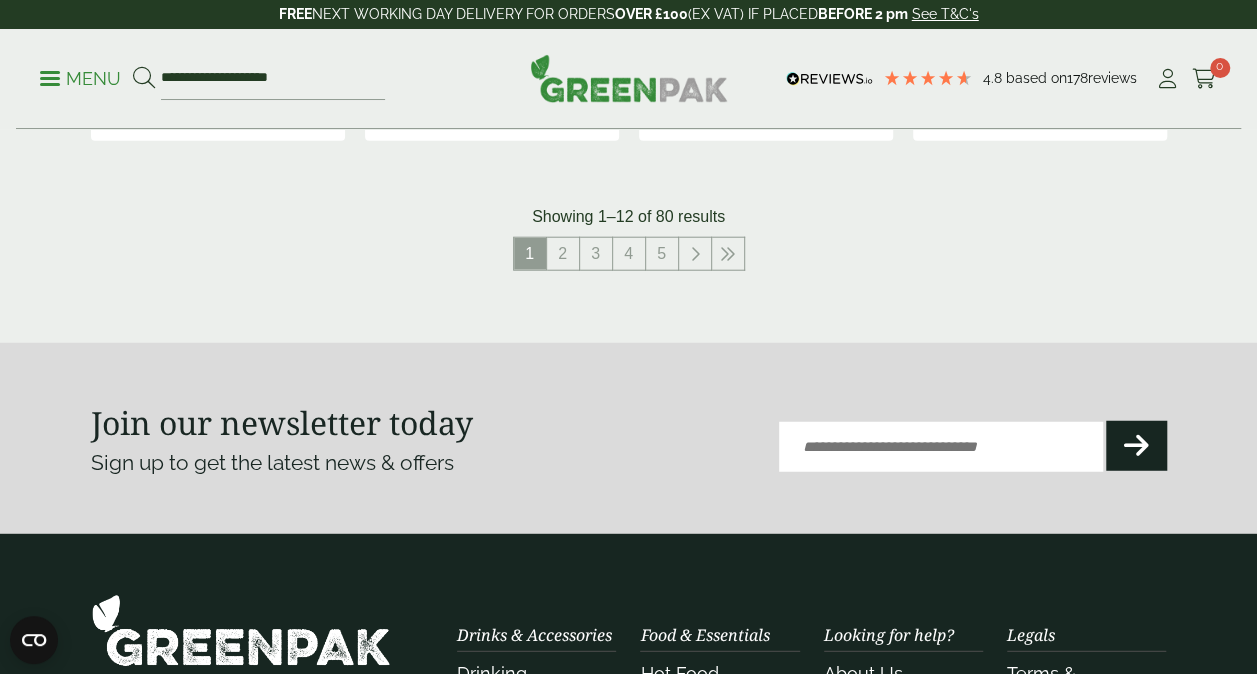 scroll, scrollTop: 2300, scrollLeft: 0, axis: vertical 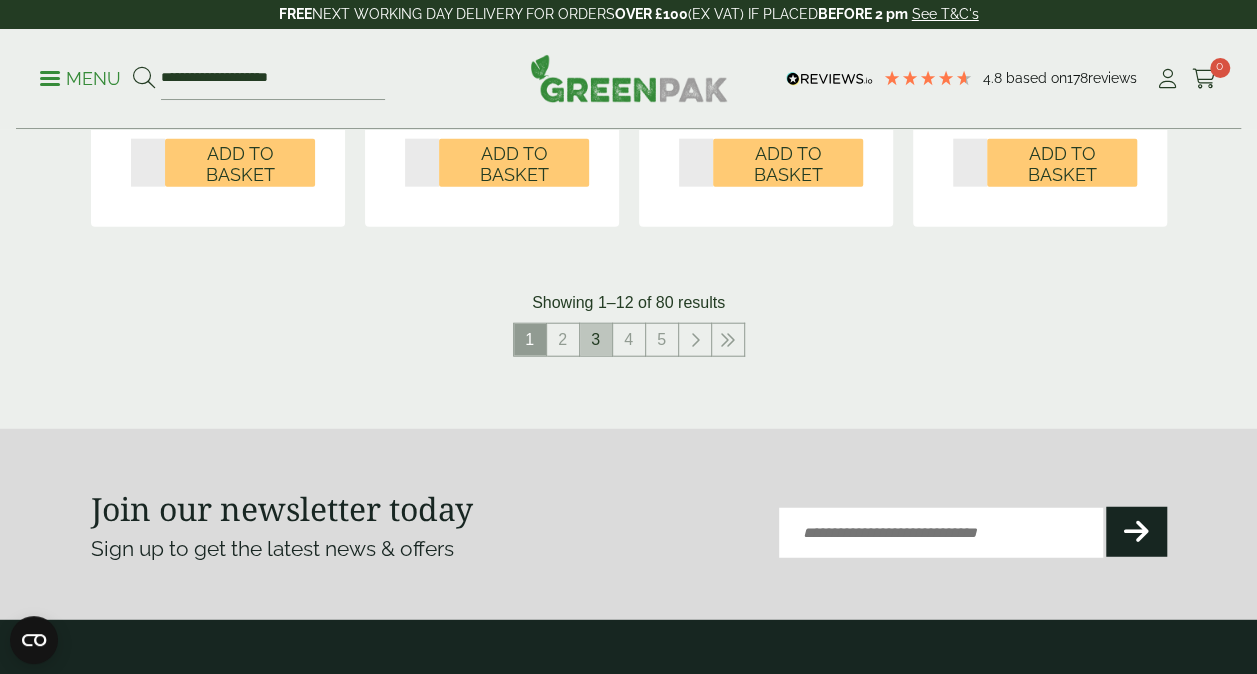 click on "3" at bounding box center (596, 340) 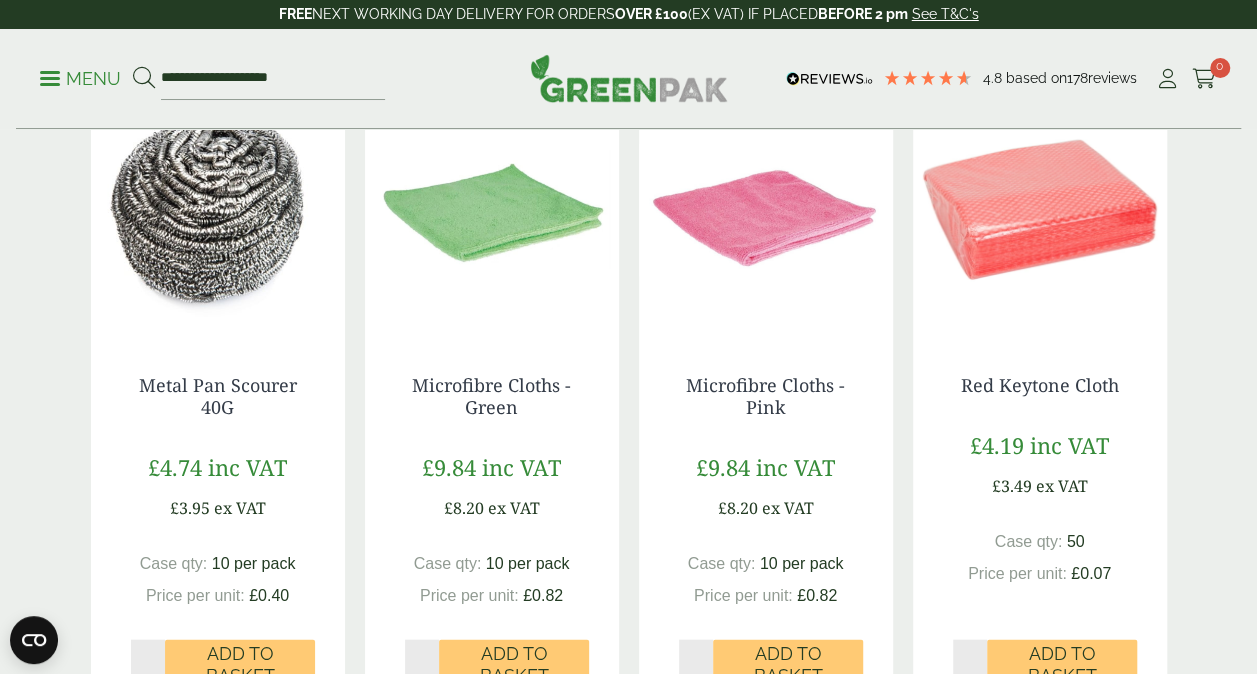 scroll, scrollTop: 1800, scrollLeft: 0, axis: vertical 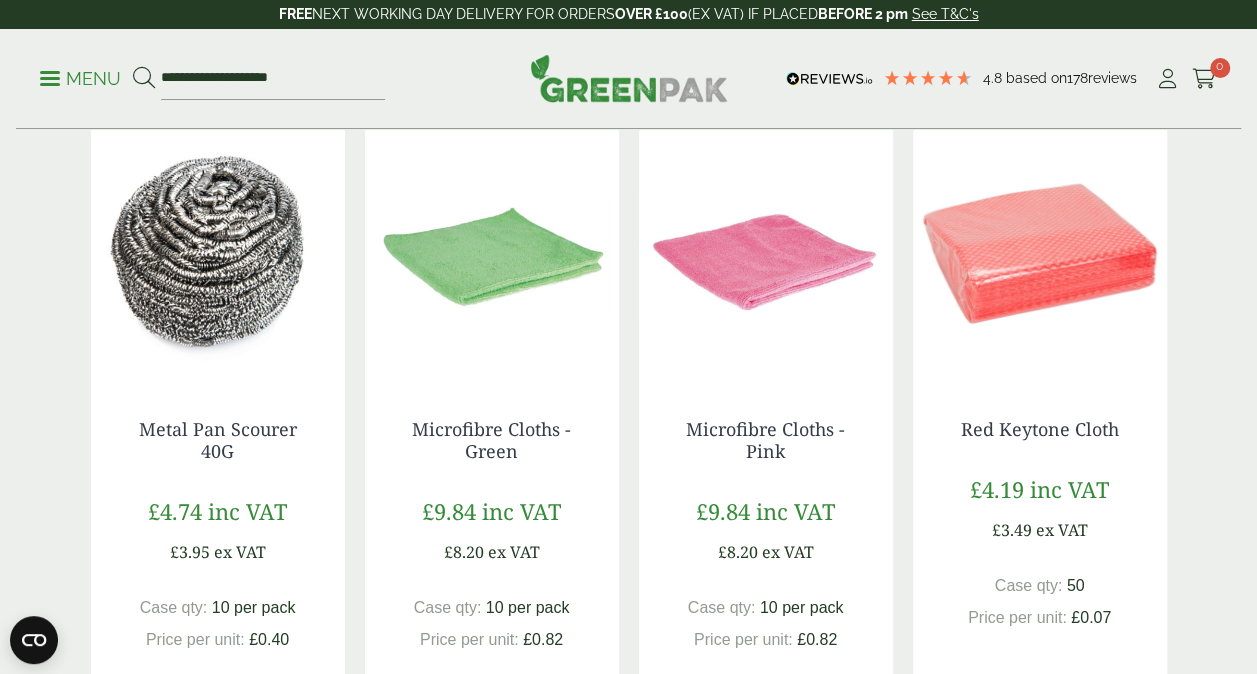 click at bounding box center [492, 253] 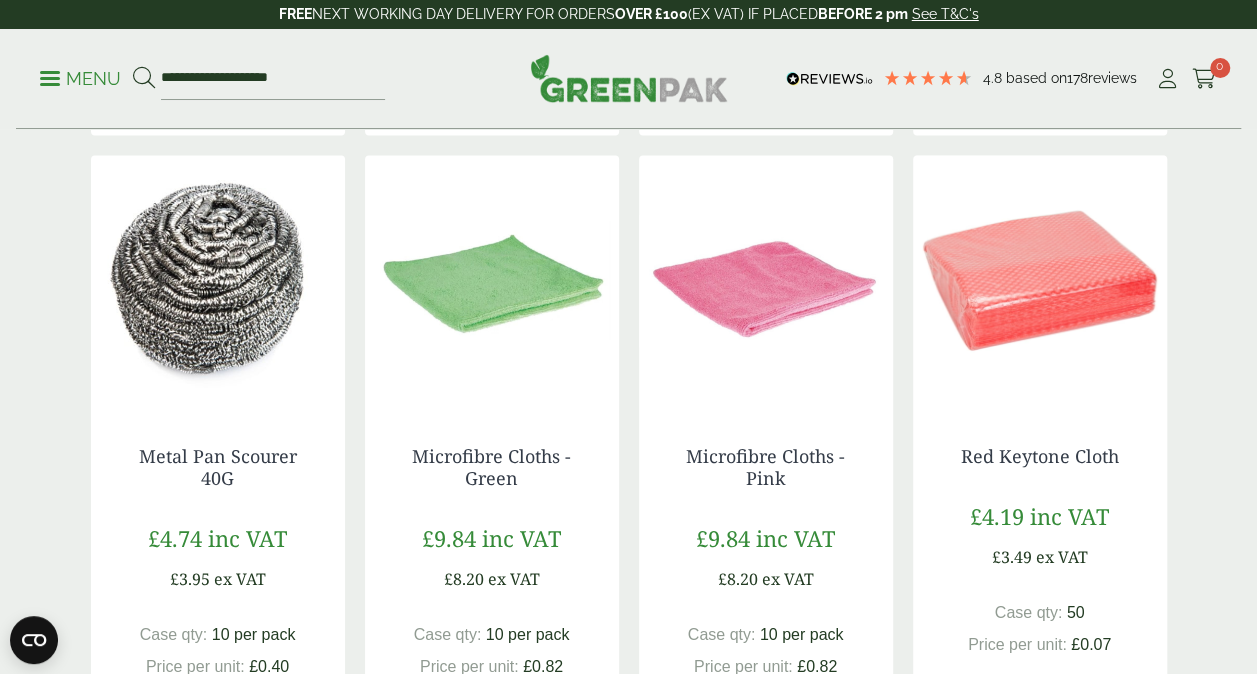 scroll, scrollTop: 1800, scrollLeft: 0, axis: vertical 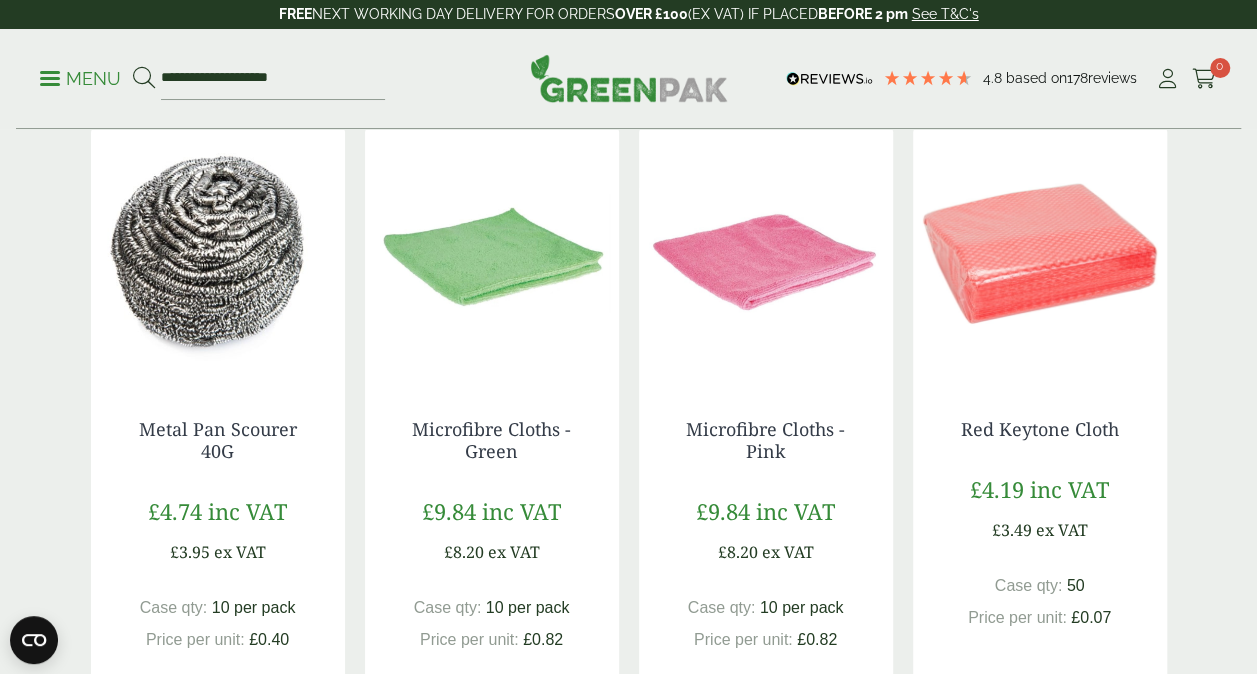 click at bounding box center (1040, 253) 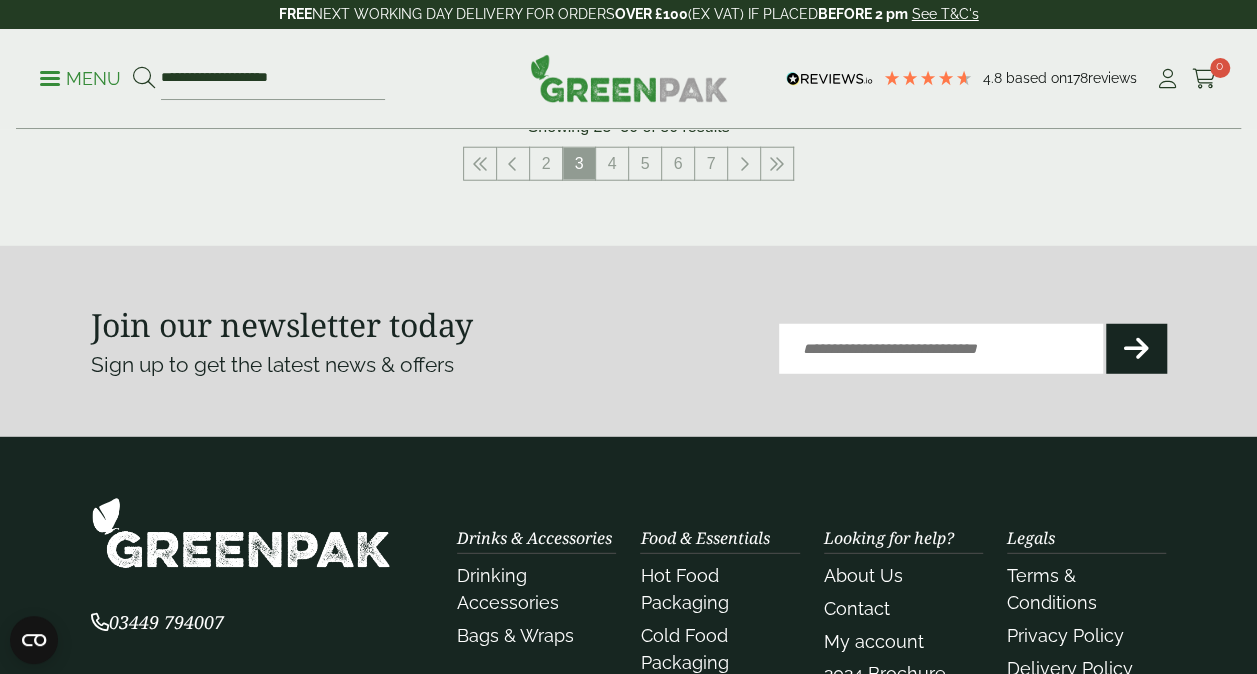 scroll, scrollTop: 2200, scrollLeft: 0, axis: vertical 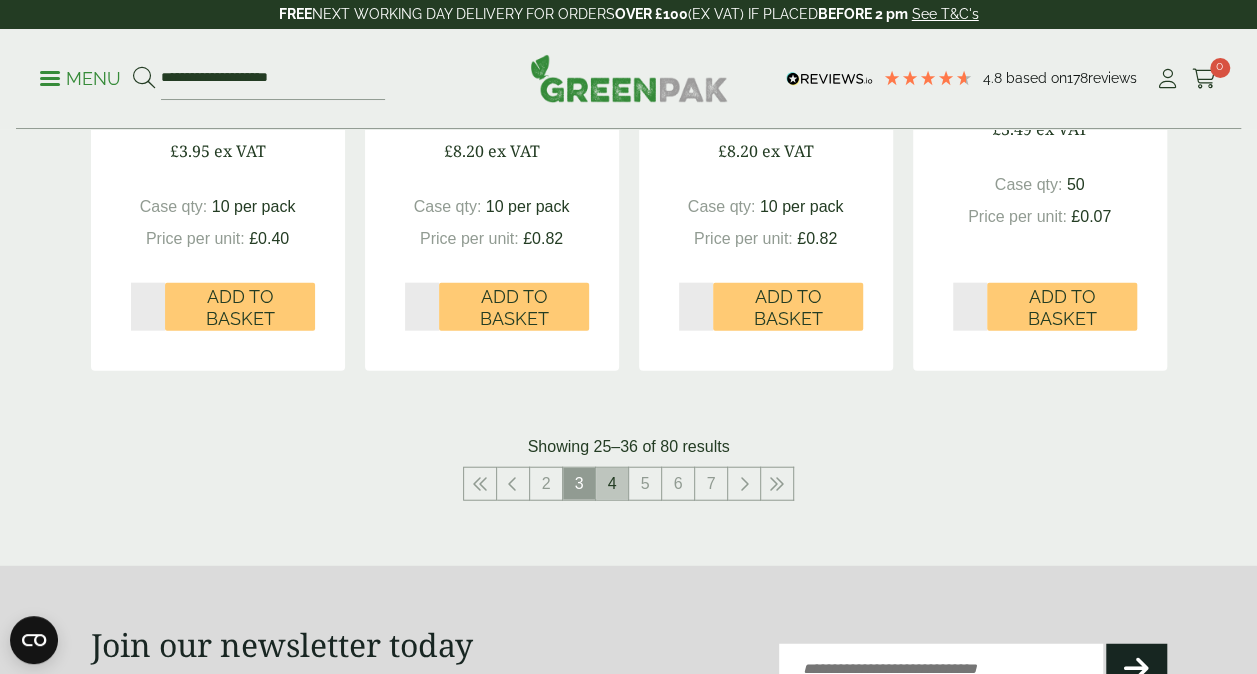 click on "4" at bounding box center [612, 484] 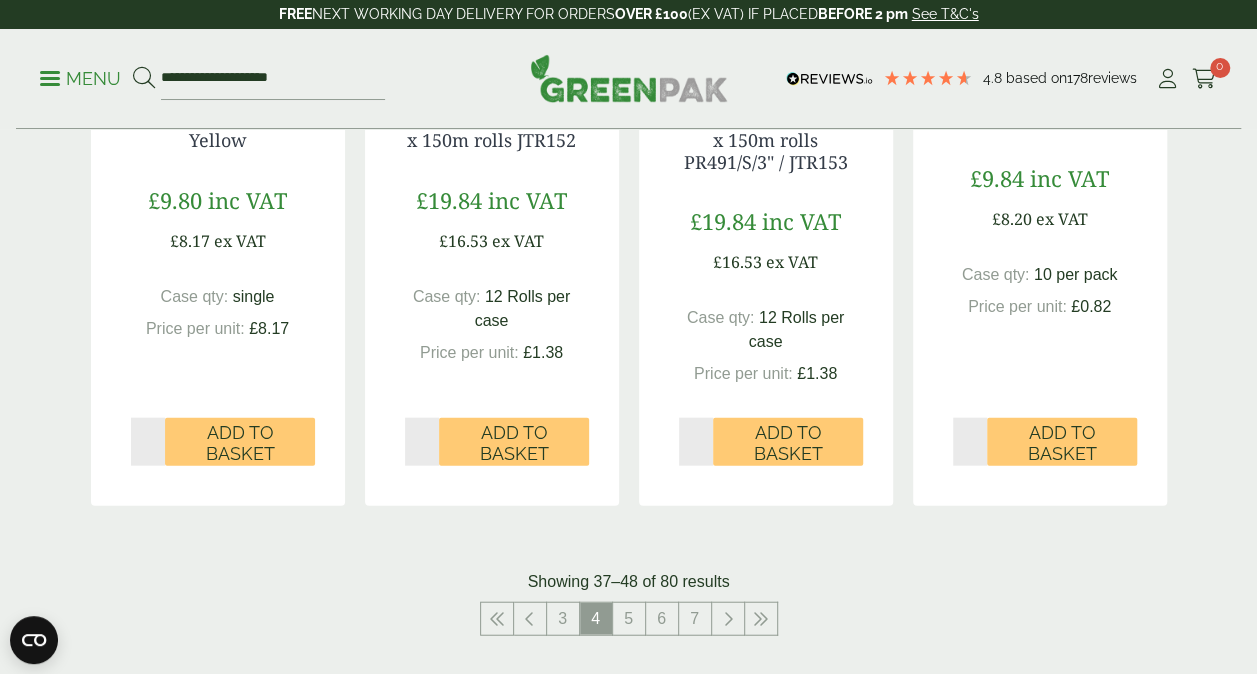 scroll, scrollTop: 2200, scrollLeft: 0, axis: vertical 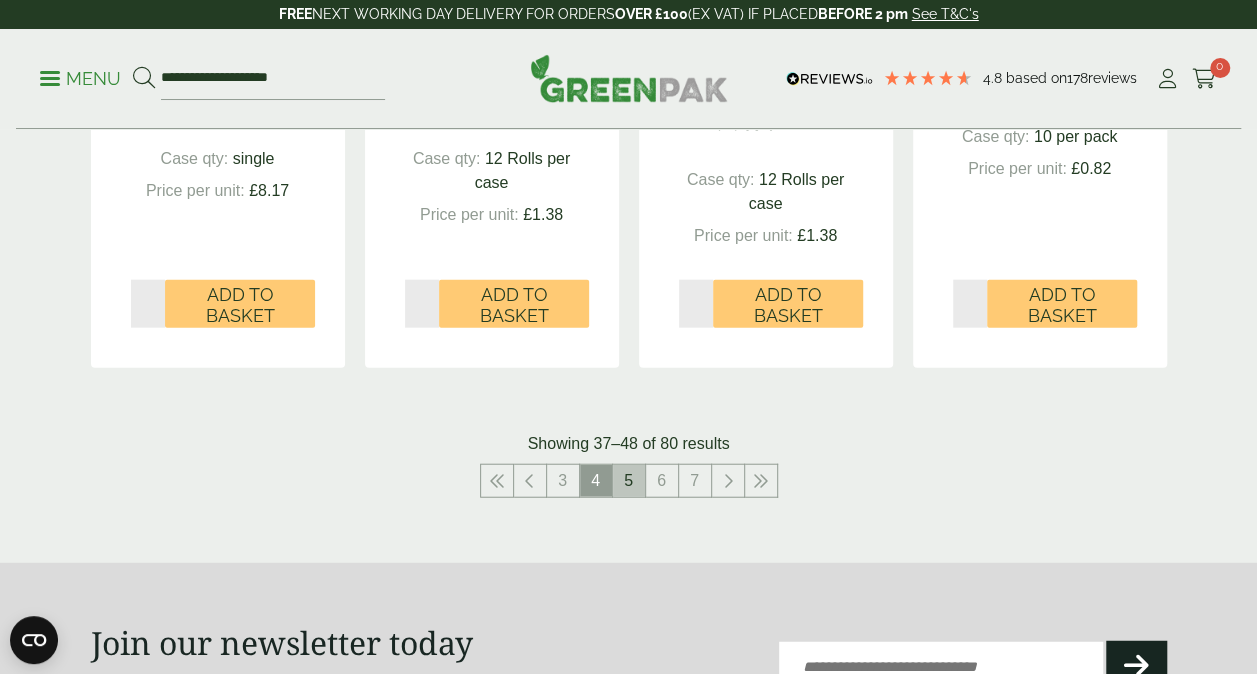 click on "5" at bounding box center (629, 481) 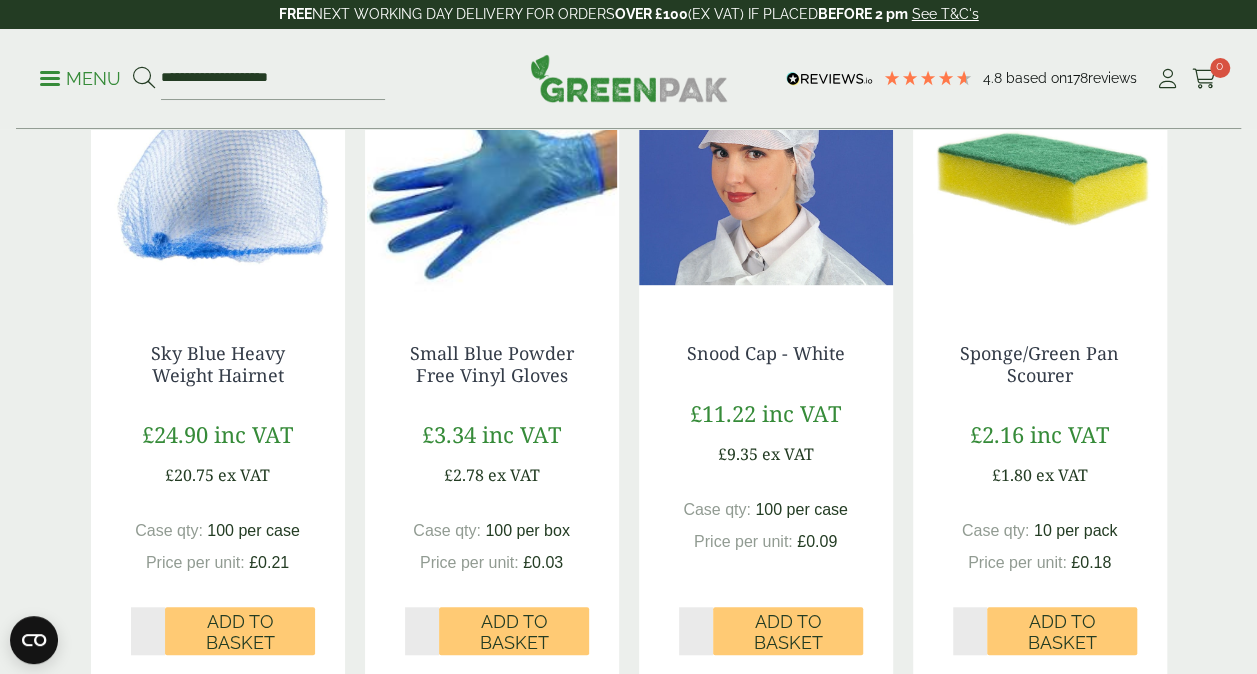 scroll, scrollTop: 400, scrollLeft: 0, axis: vertical 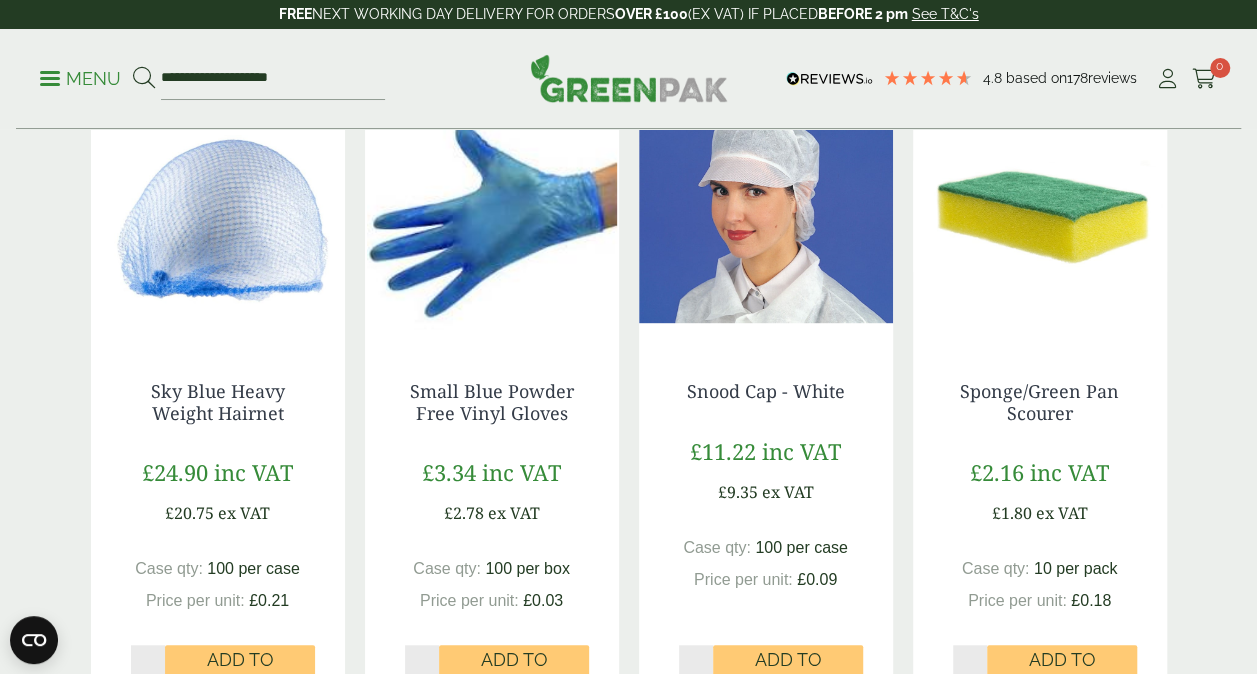click at bounding box center (1040, 216) 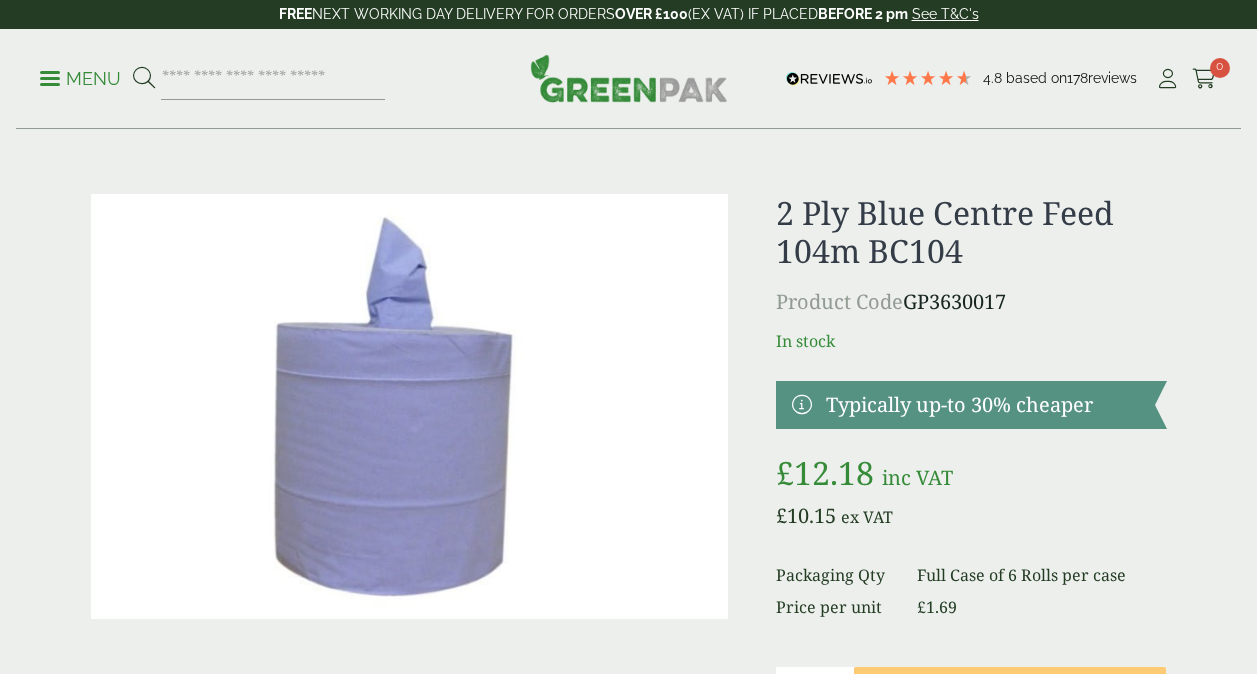 scroll, scrollTop: 0, scrollLeft: 0, axis: both 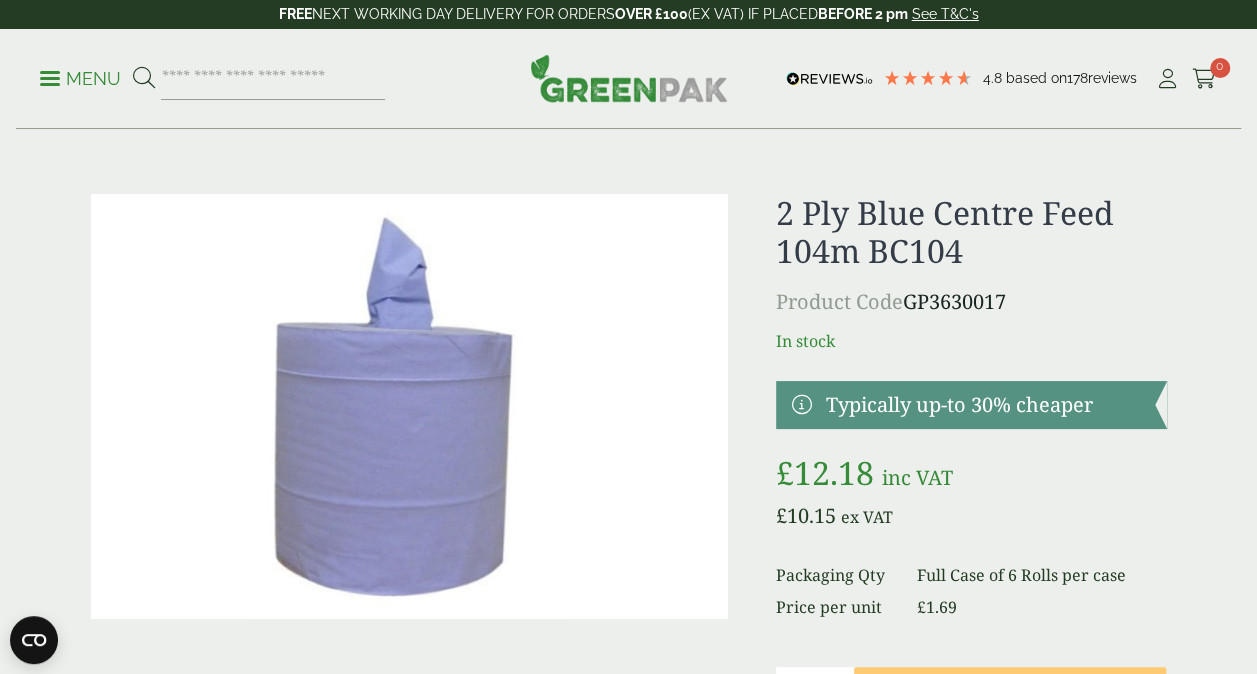 click on "2 Ply Blue Centre Feed 104m  BC104
Product Code  GP3630017
In stock" at bounding box center (629, 470) 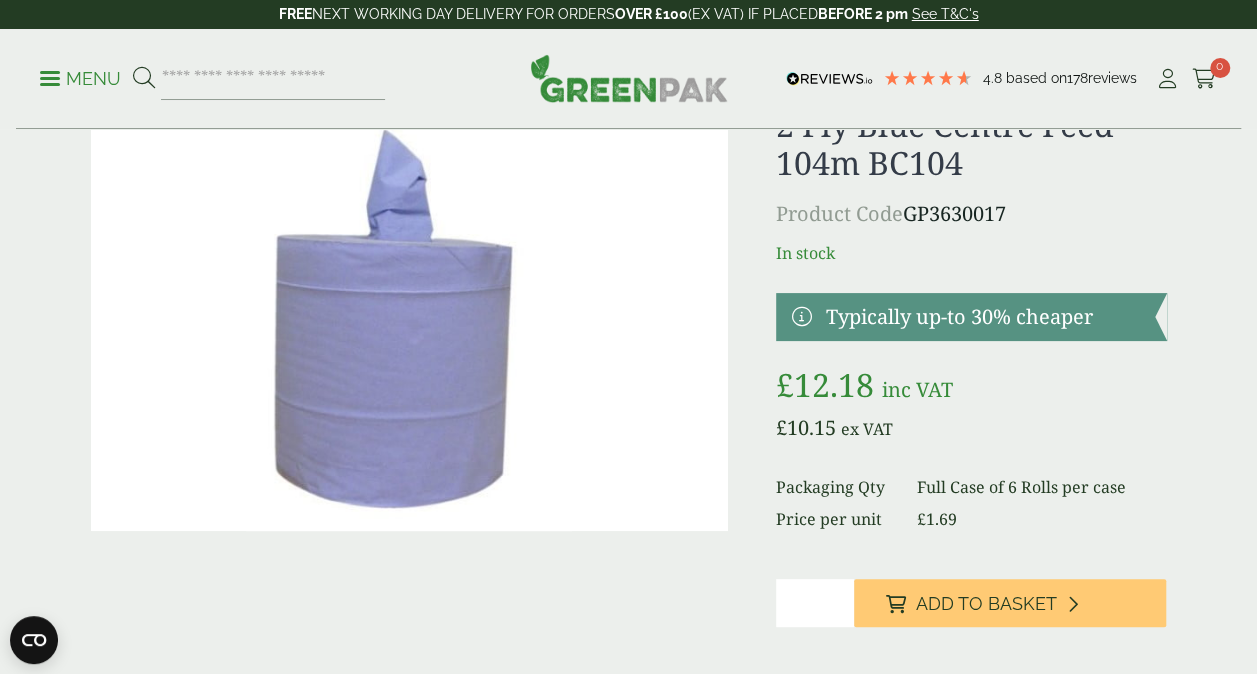 scroll, scrollTop: 0, scrollLeft: 0, axis: both 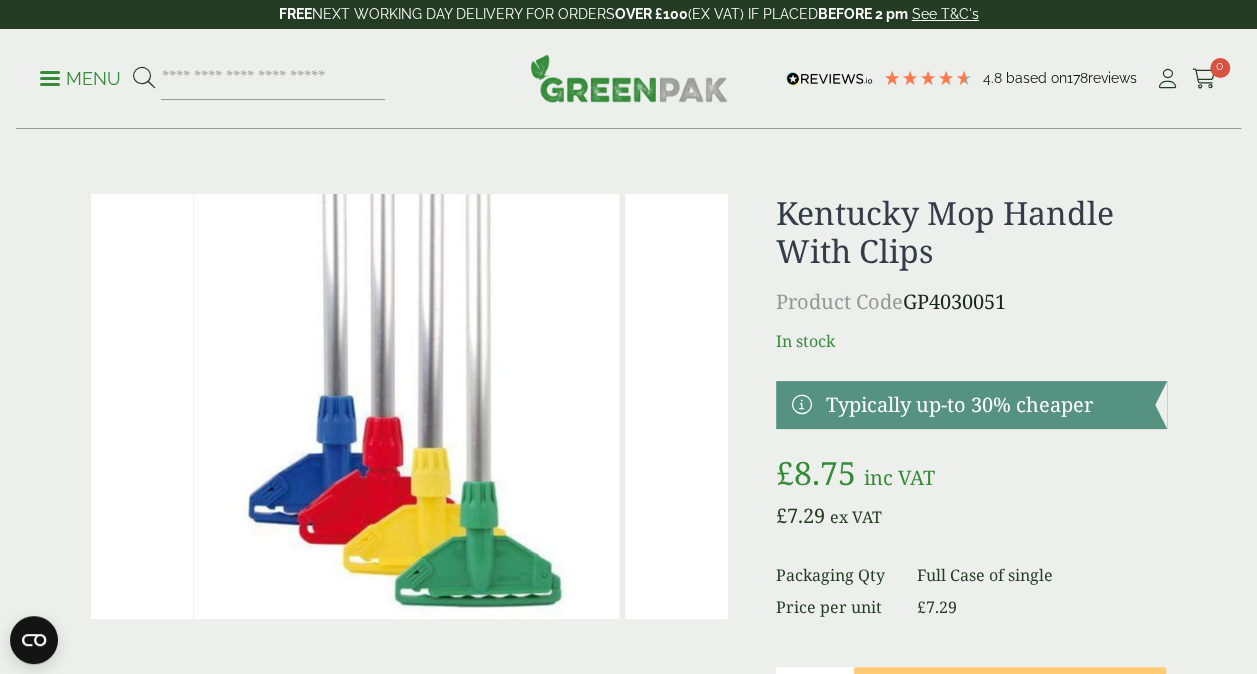 click on "Kentucky Mop Handle With Clips
Product Code  GP4030051
In stock
£ £" at bounding box center [629, 470] 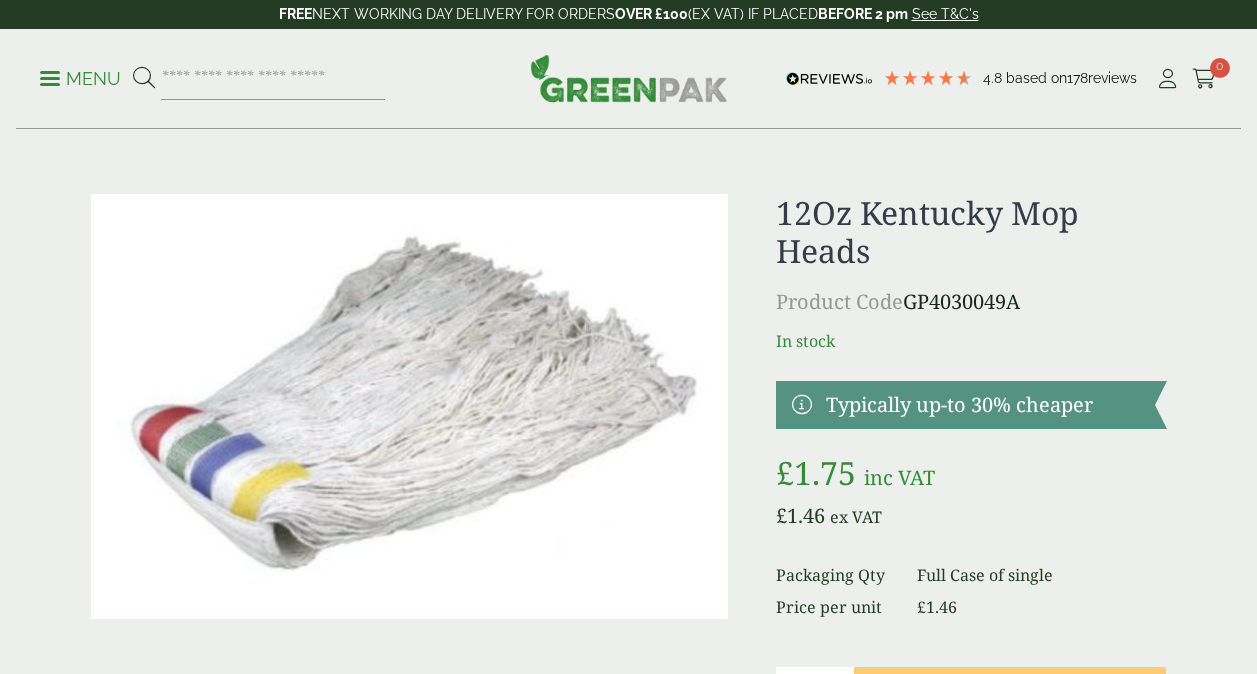 scroll, scrollTop: 0, scrollLeft: 0, axis: both 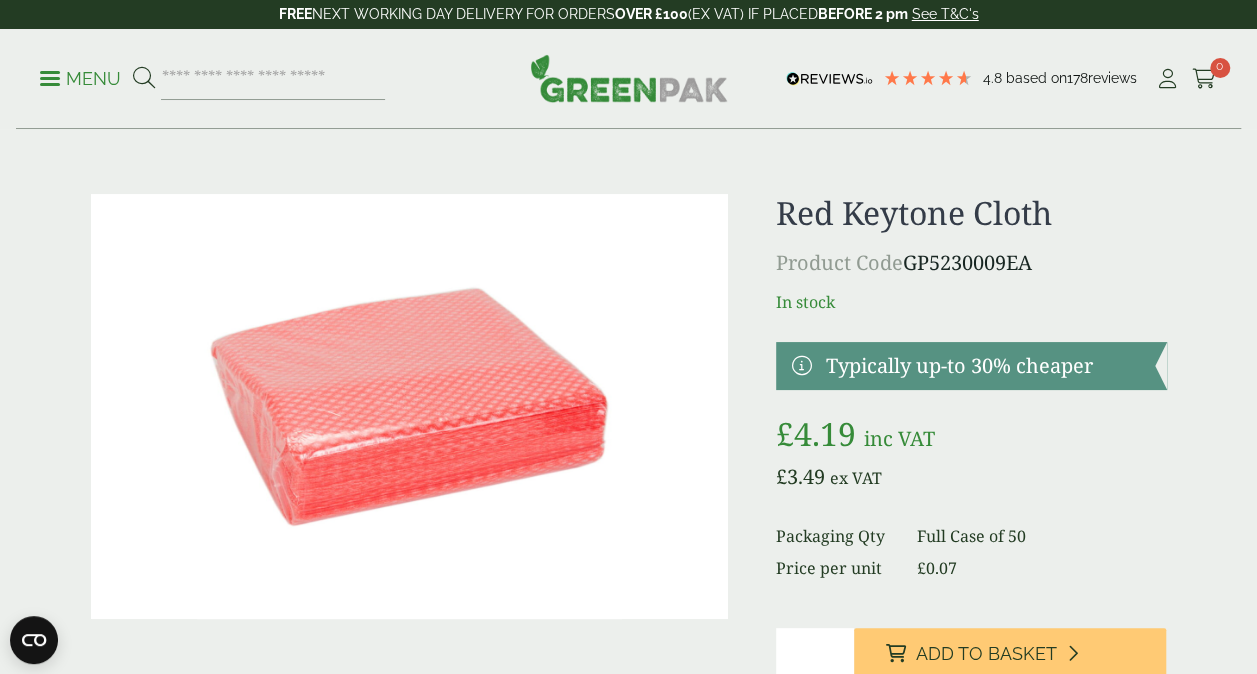 click at bounding box center [409, 406] 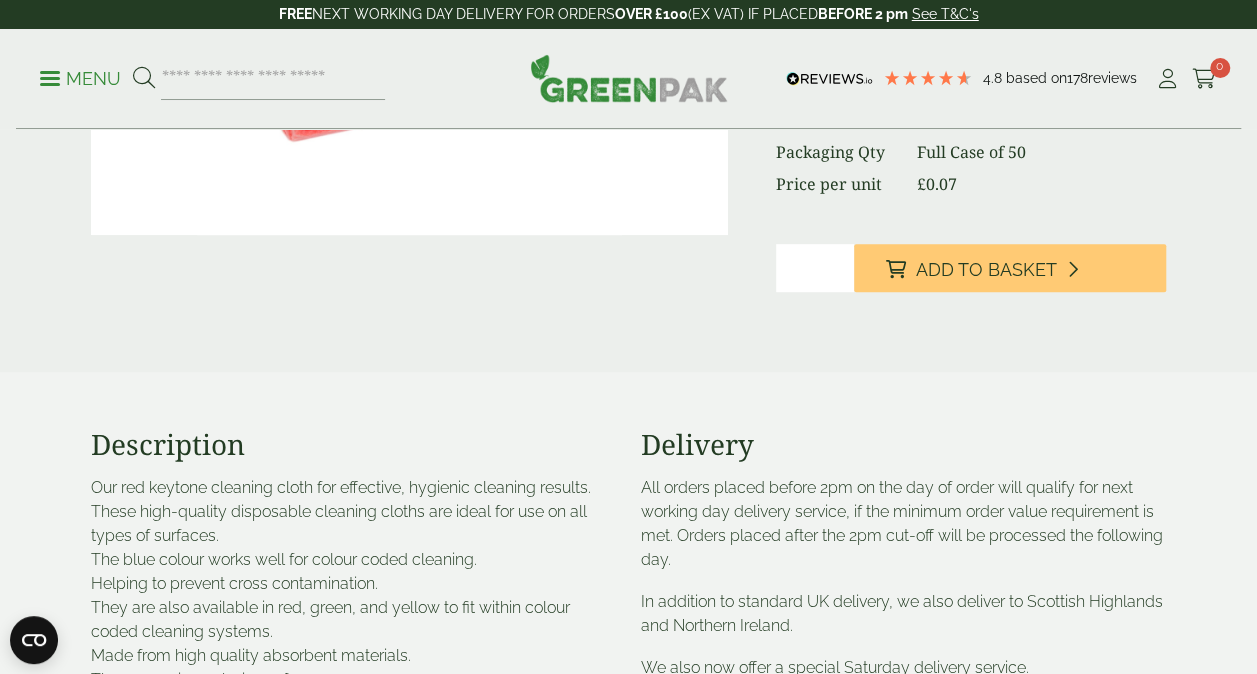 scroll, scrollTop: 300, scrollLeft: 0, axis: vertical 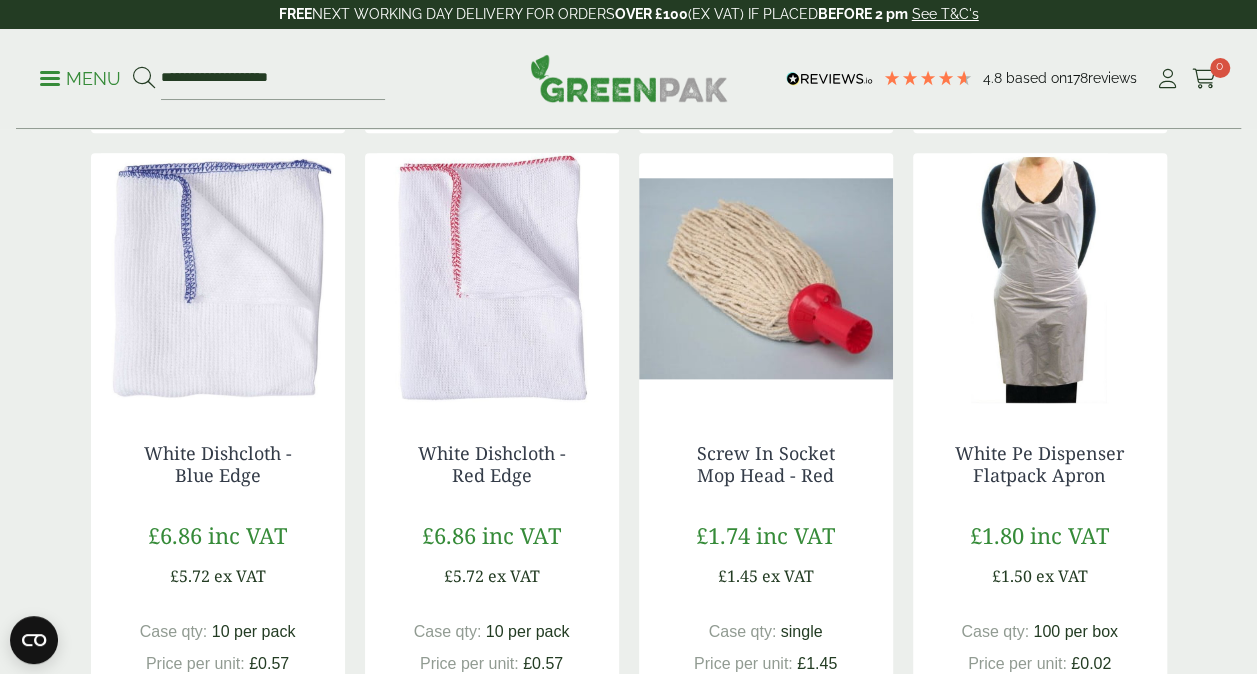 click at bounding box center (1040, 278) 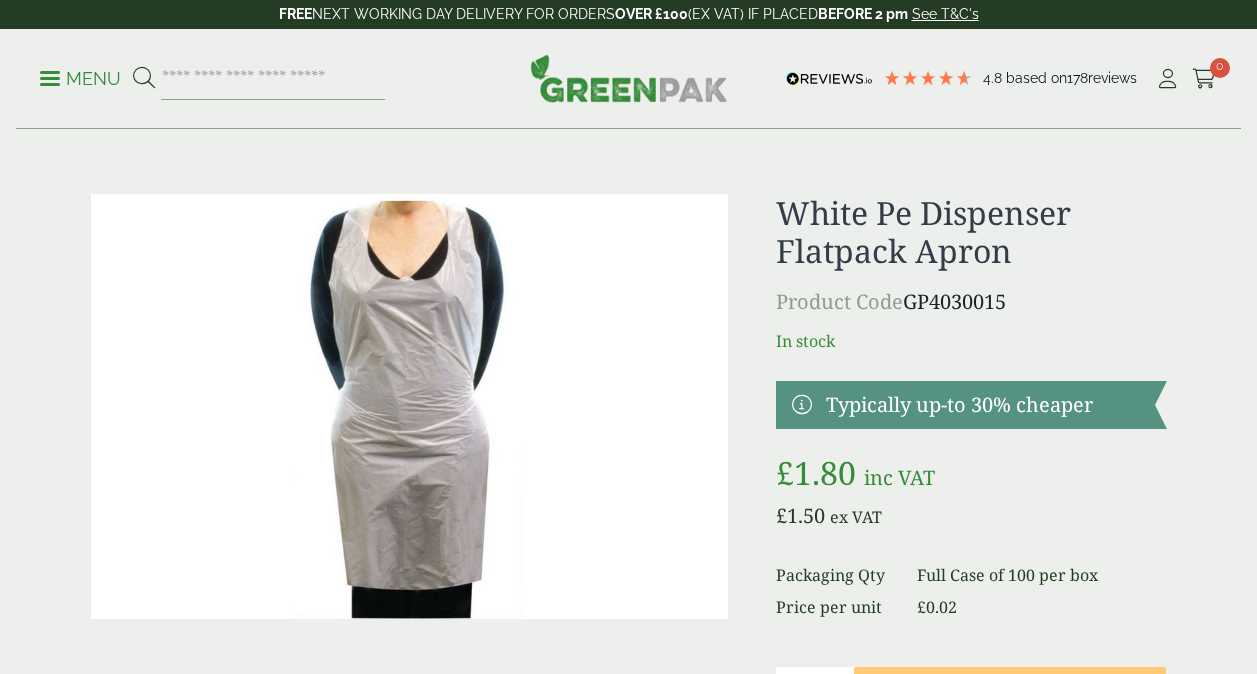 scroll, scrollTop: 300, scrollLeft: 0, axis: vertical 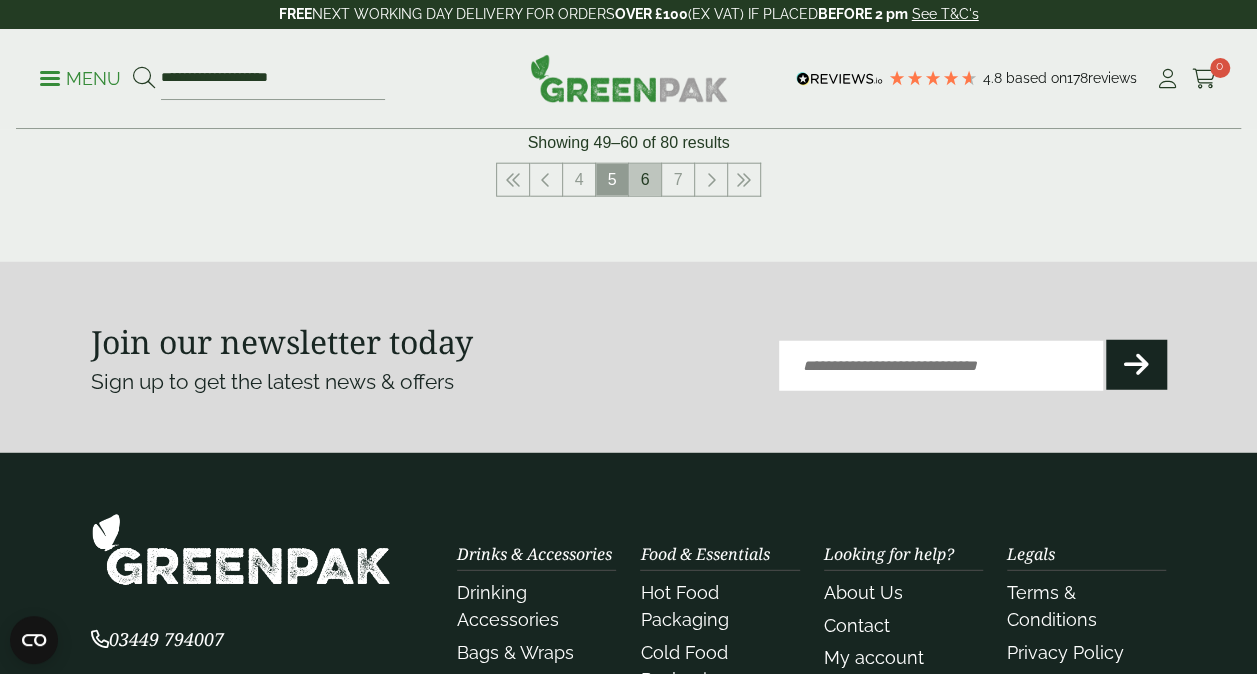 click on "6" at bounding box center [645, 180] 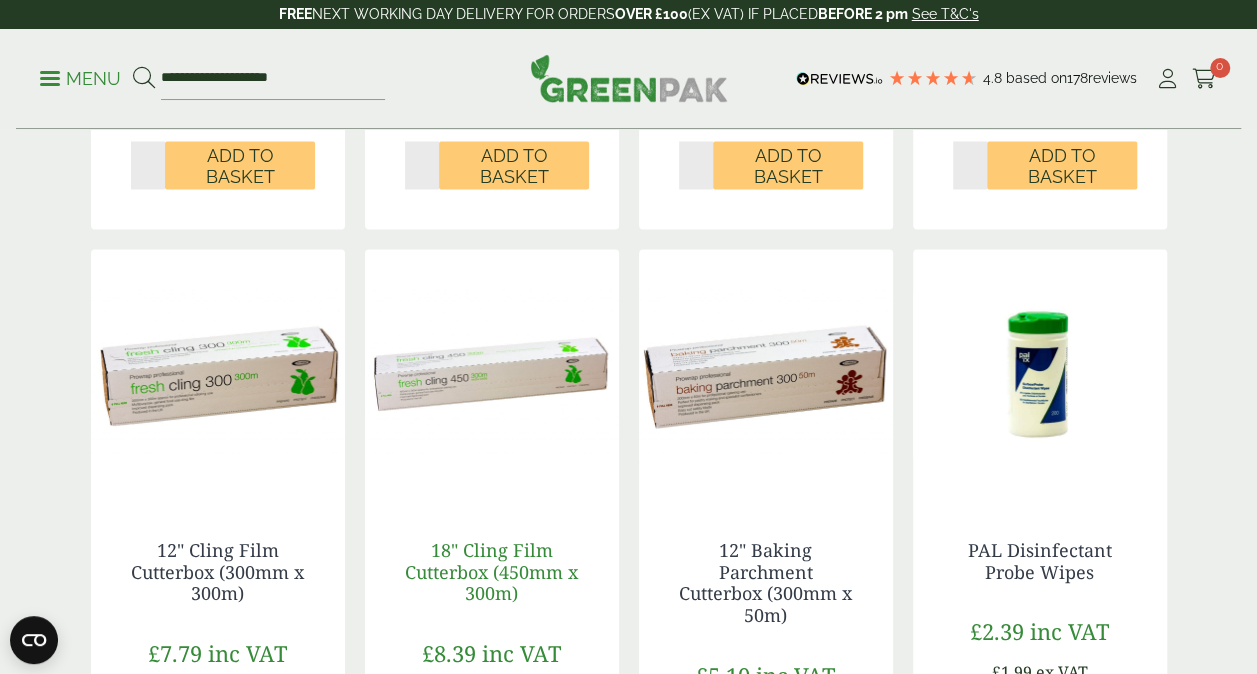 scroll, scrollTop: 1836, scrollLeft: 0, axis: vertical 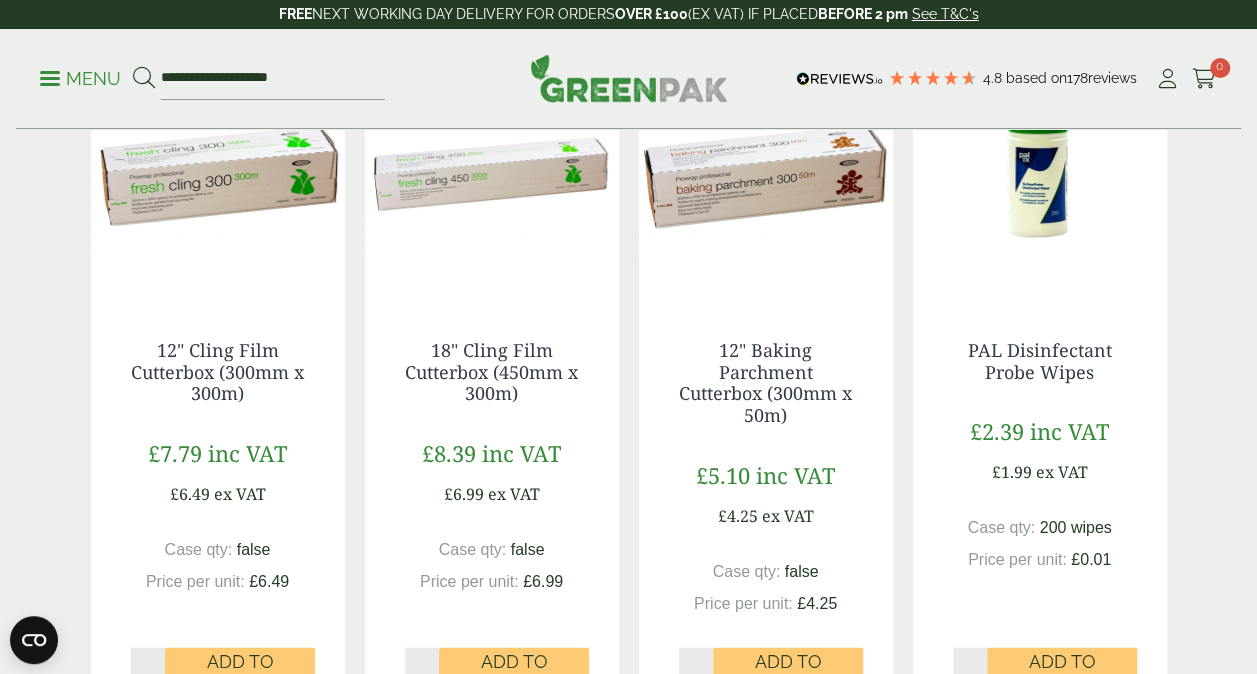 click at bounding box center (492, 174) 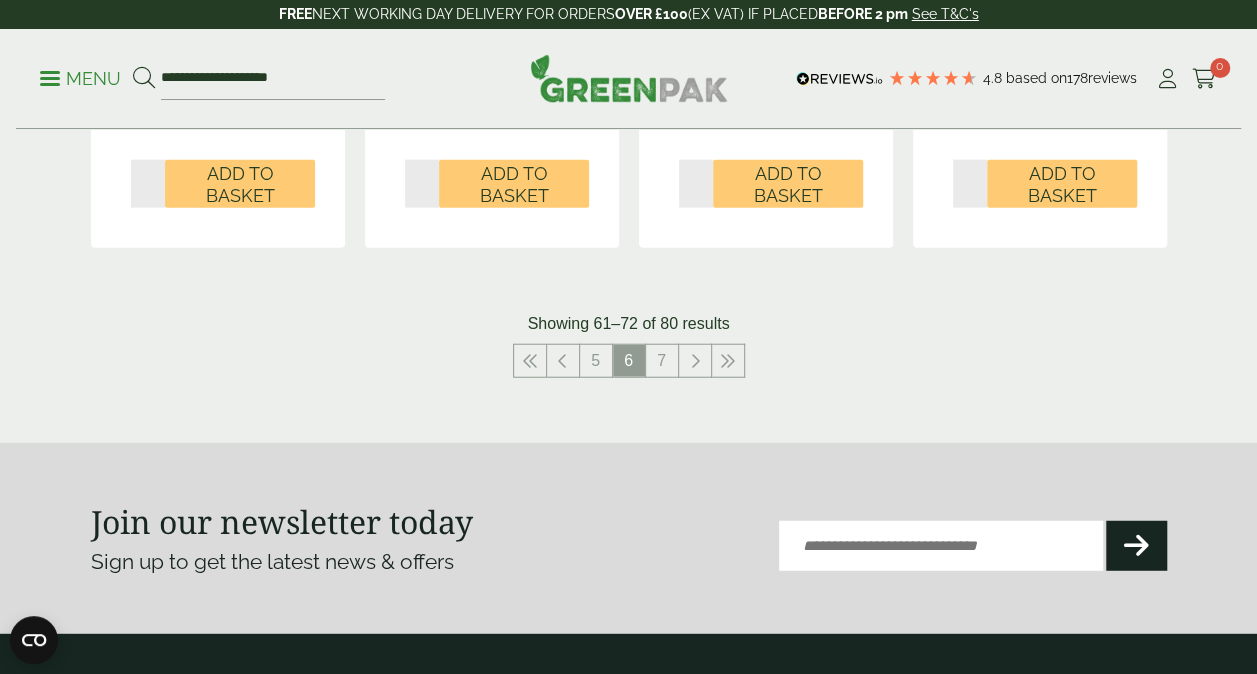 scroll, scrollTop: 2536, scrollLeft: 0, axis: vertical 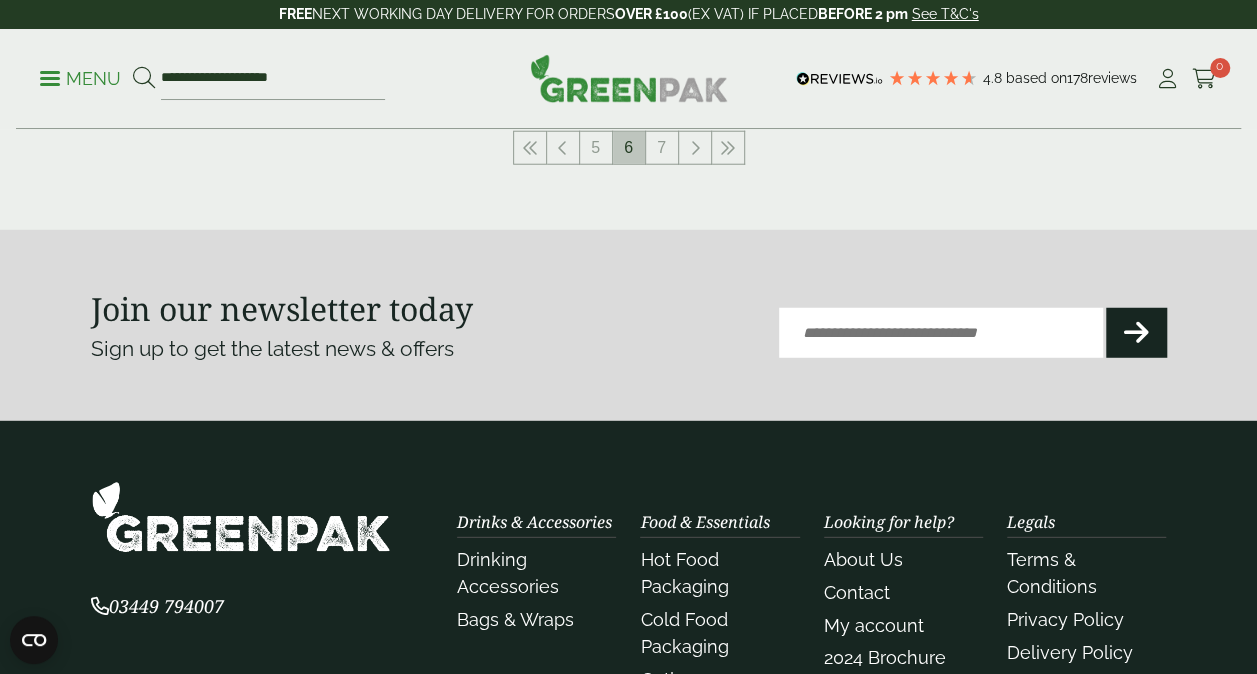 click on "6" at bounding box center (629, 148) 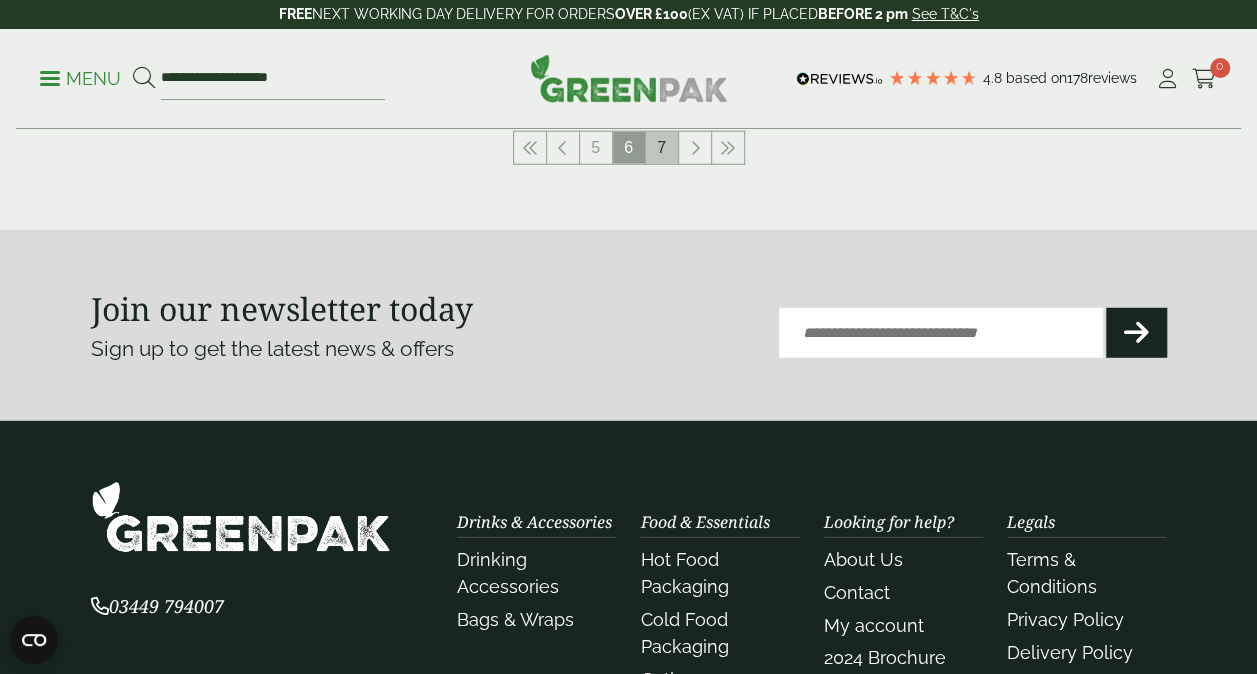 click on "7" at bounding box center (662, 148) 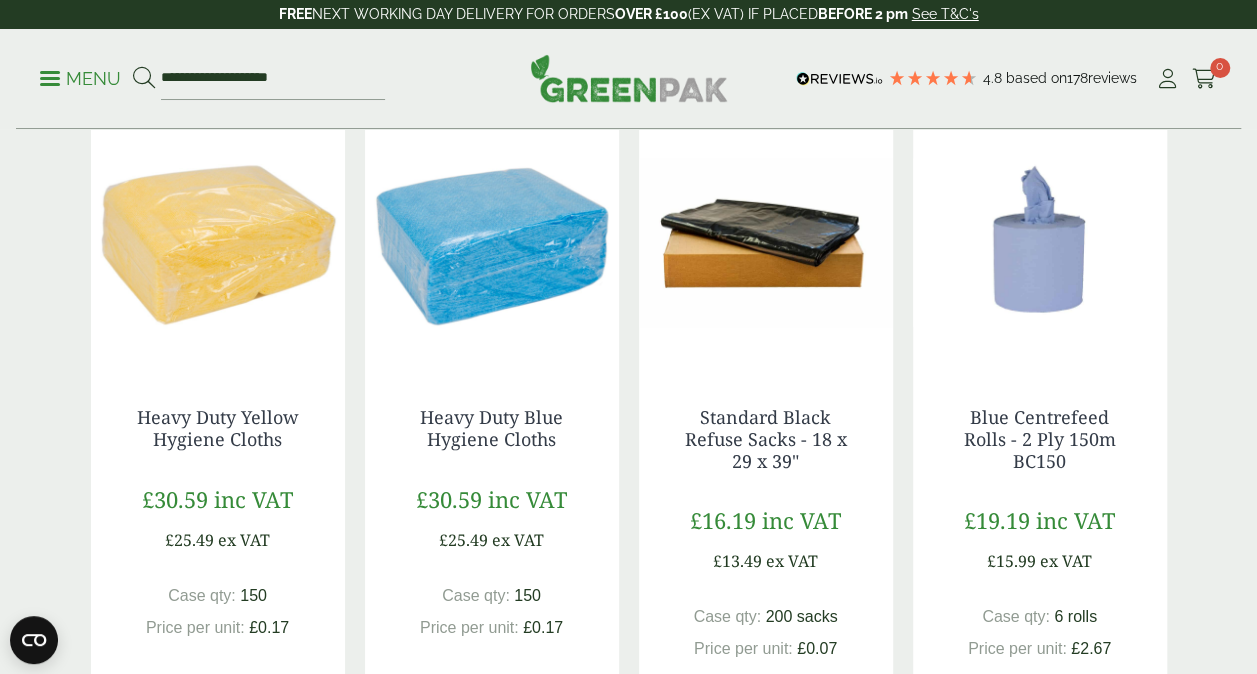scroll, scrollTop: 1000, scrollLeft: 0, axis: vertical 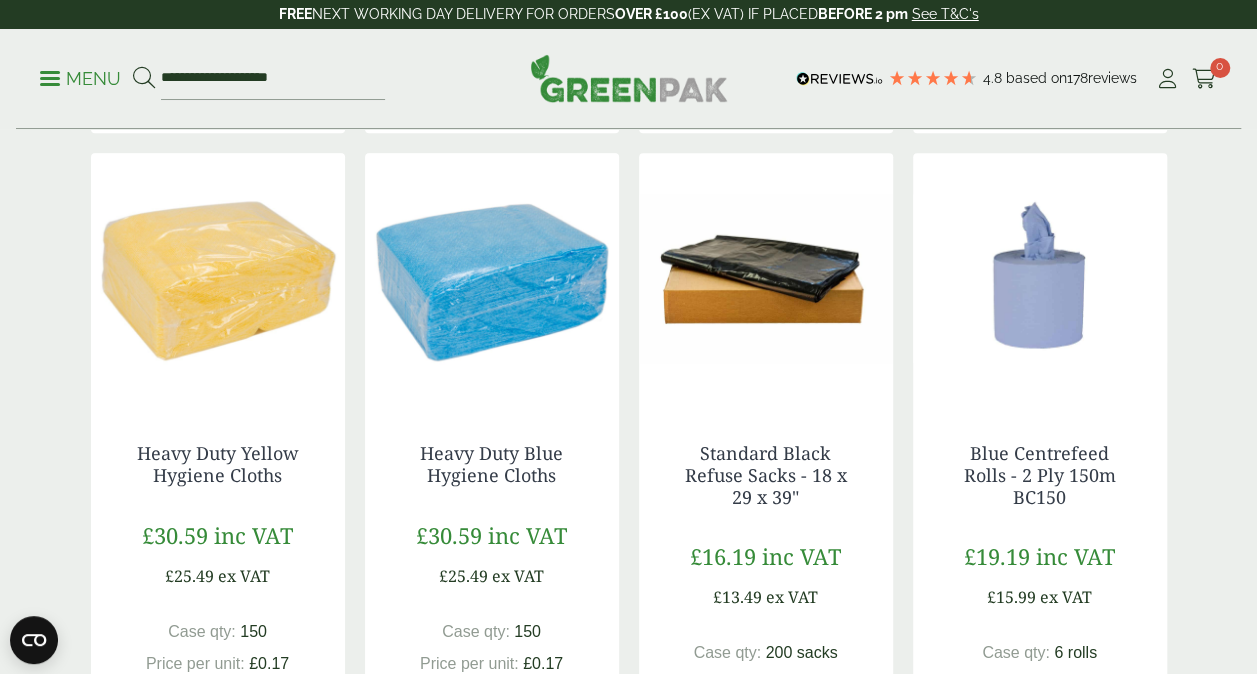 click at bounding box center (766, 278) 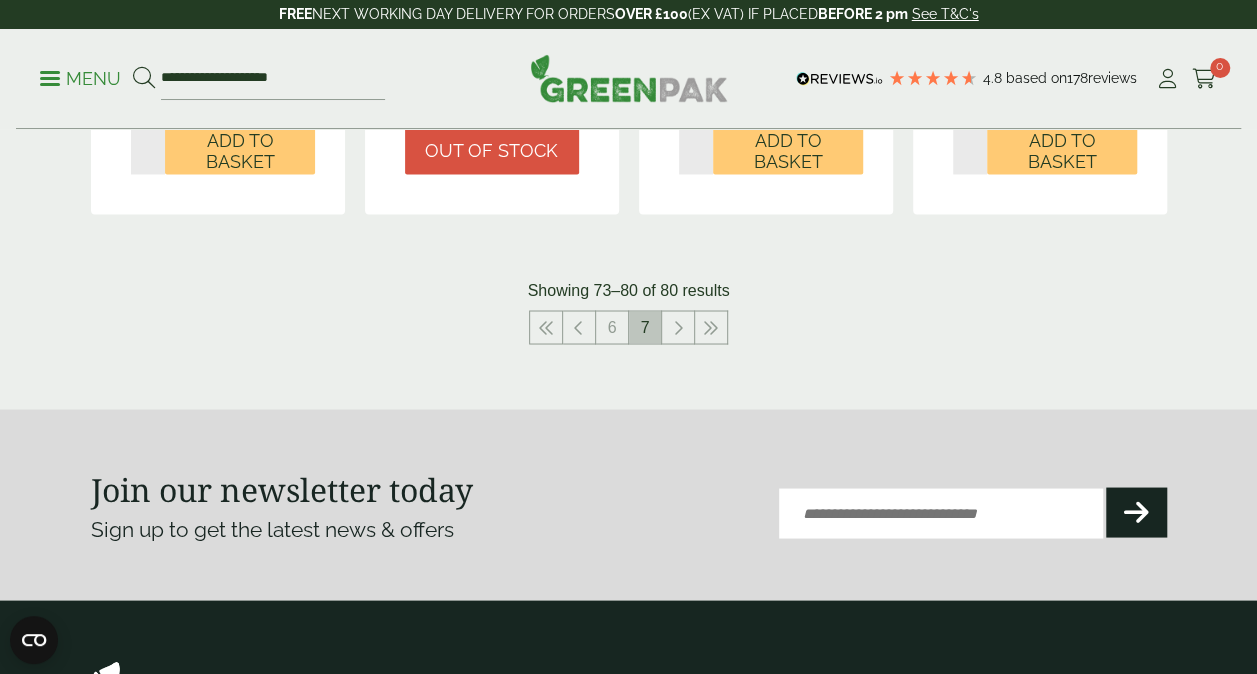 scroll, scrollTop: 1600, scrollLeft: 0, axis: vertical 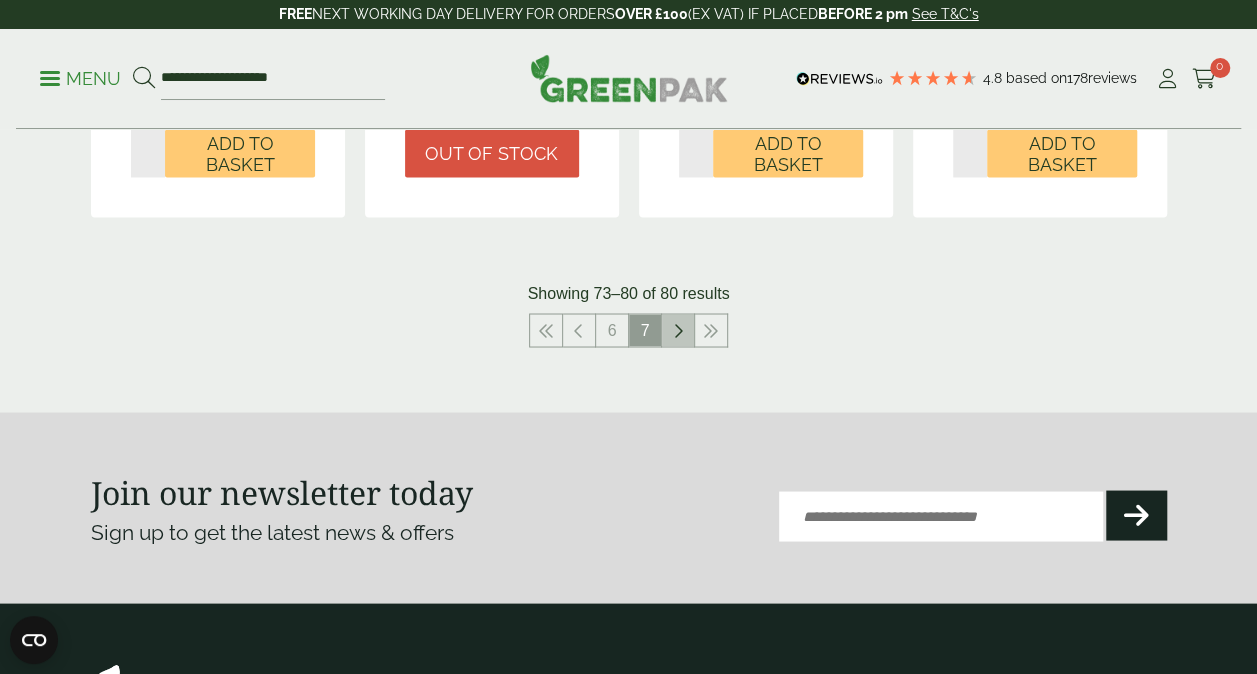 click at bounding box center (678, 330) 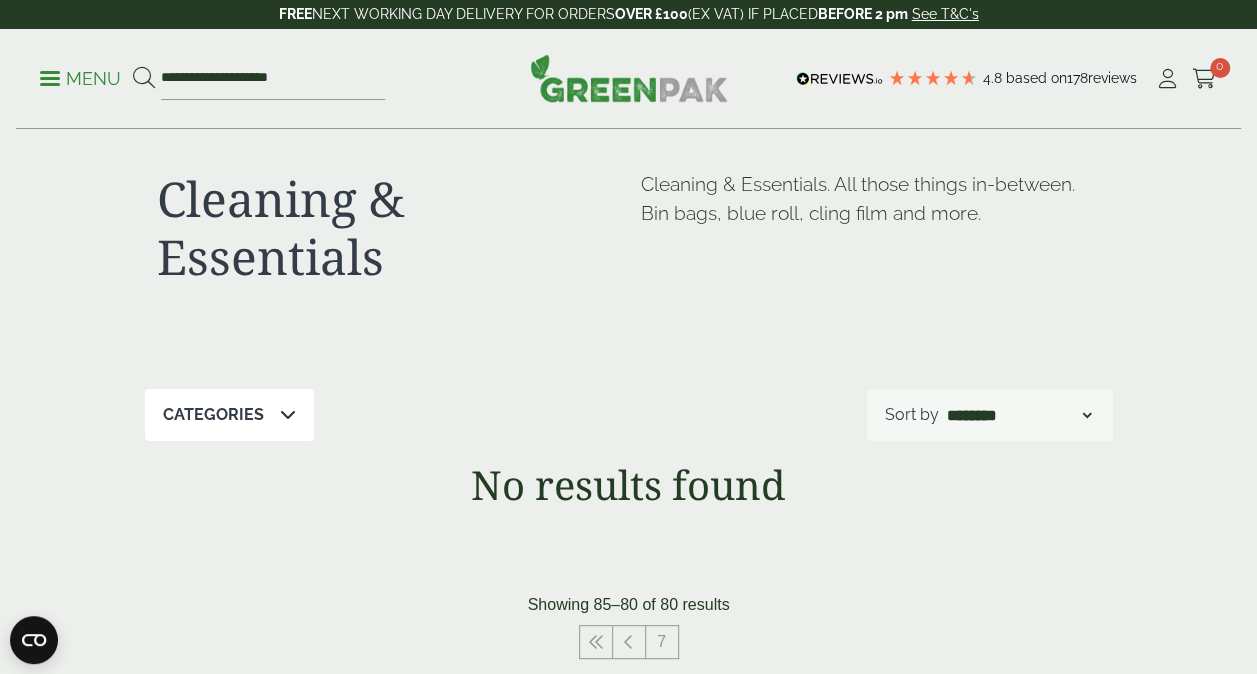 scroll, scrollTop: 0, scrollLeft: 0, axis: both 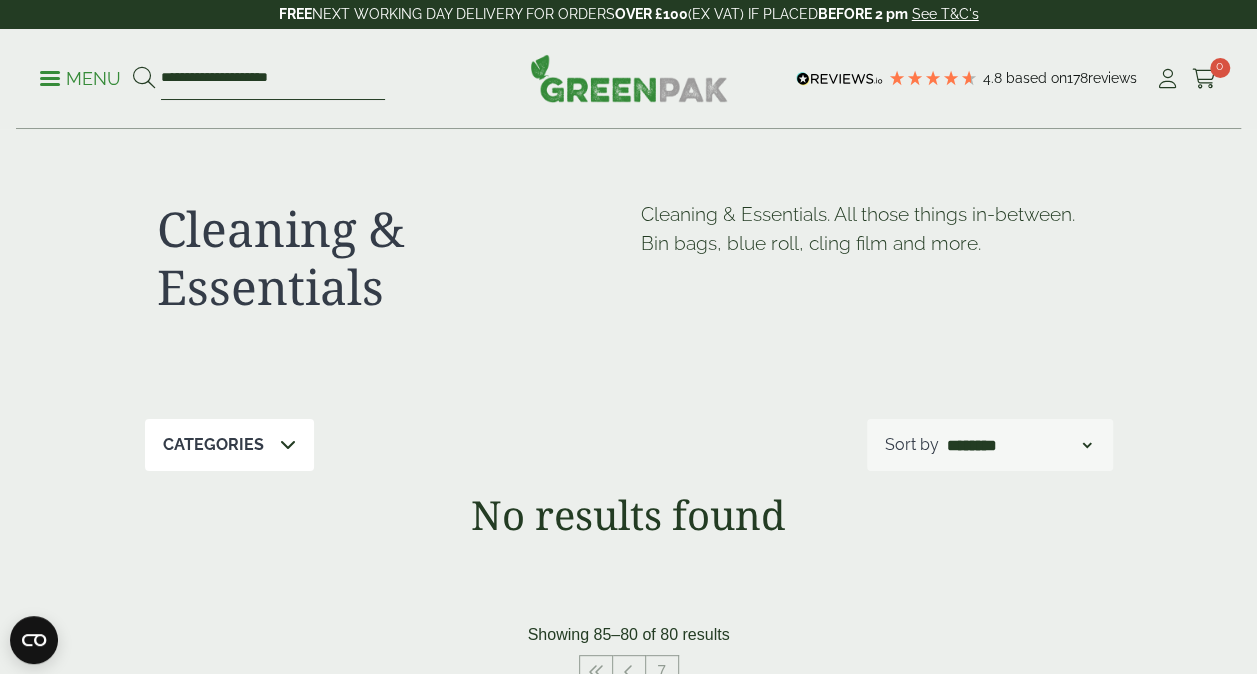 click on "**********" at bounding box center (273, 79) 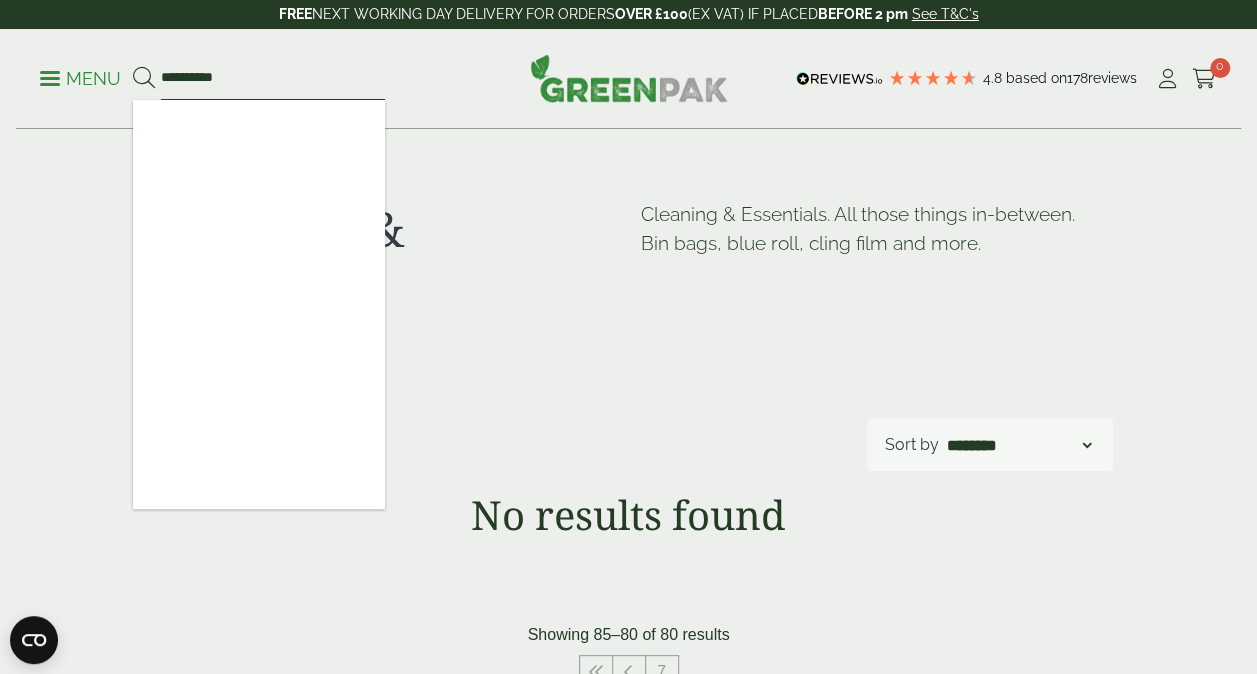 type on "**********" 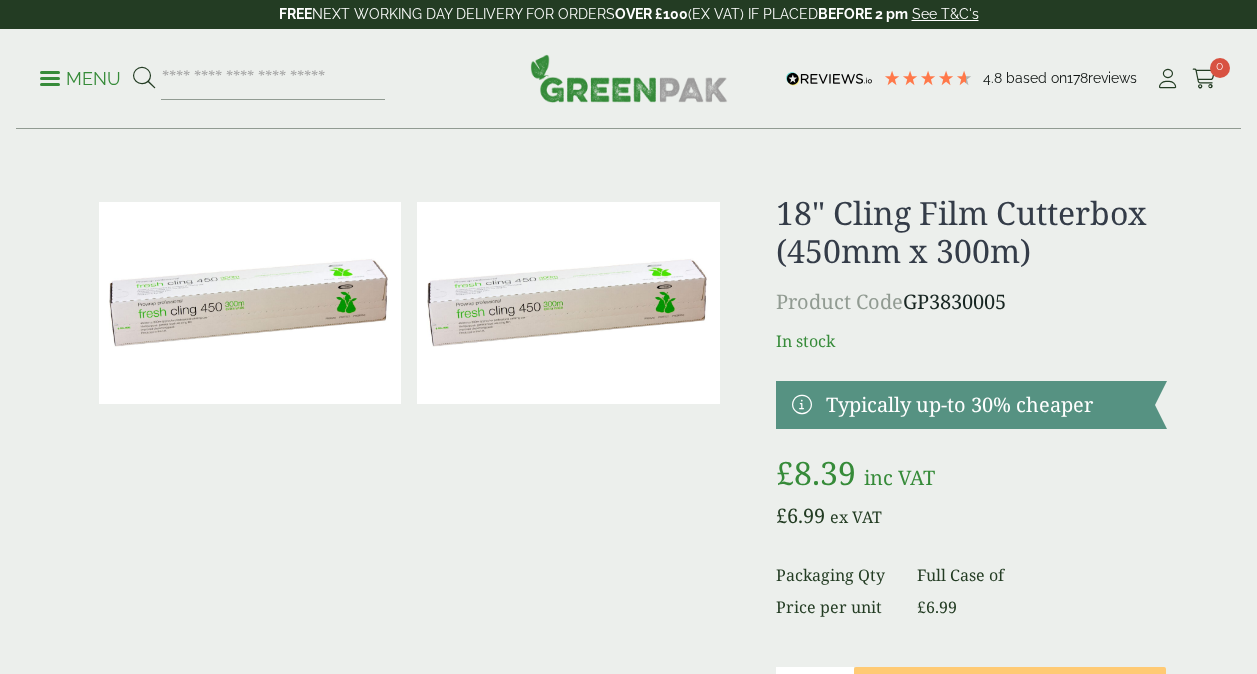scroll, scrollTop: 0, scrollLeft: 0, axis: both 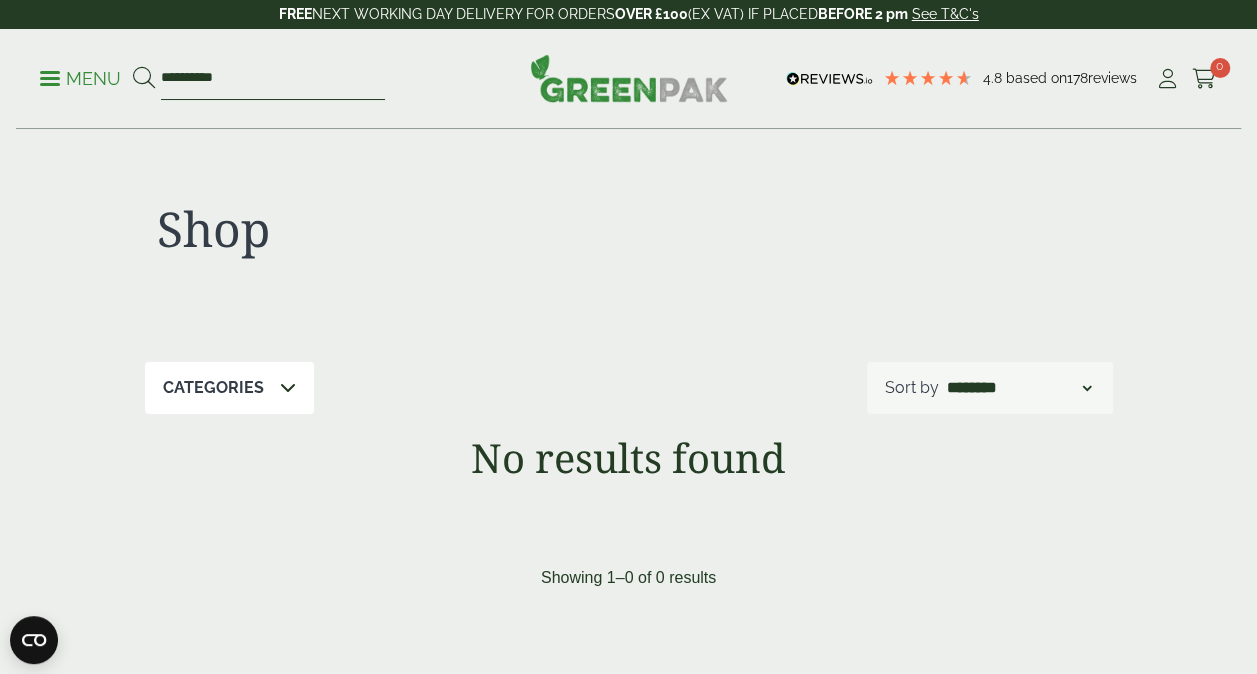 drag, startPoint x: 188, startPoint y: 75, endPoint x: 124, endPoint y: 64, distance: 64.93843 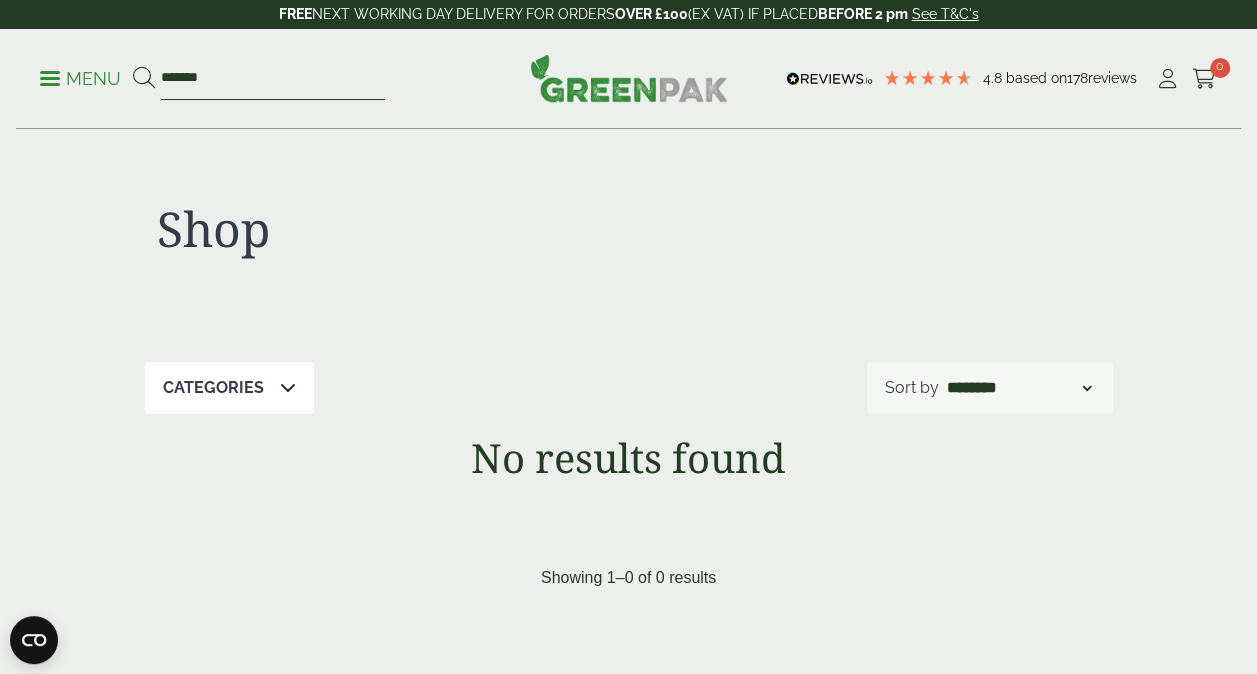 type on "******" 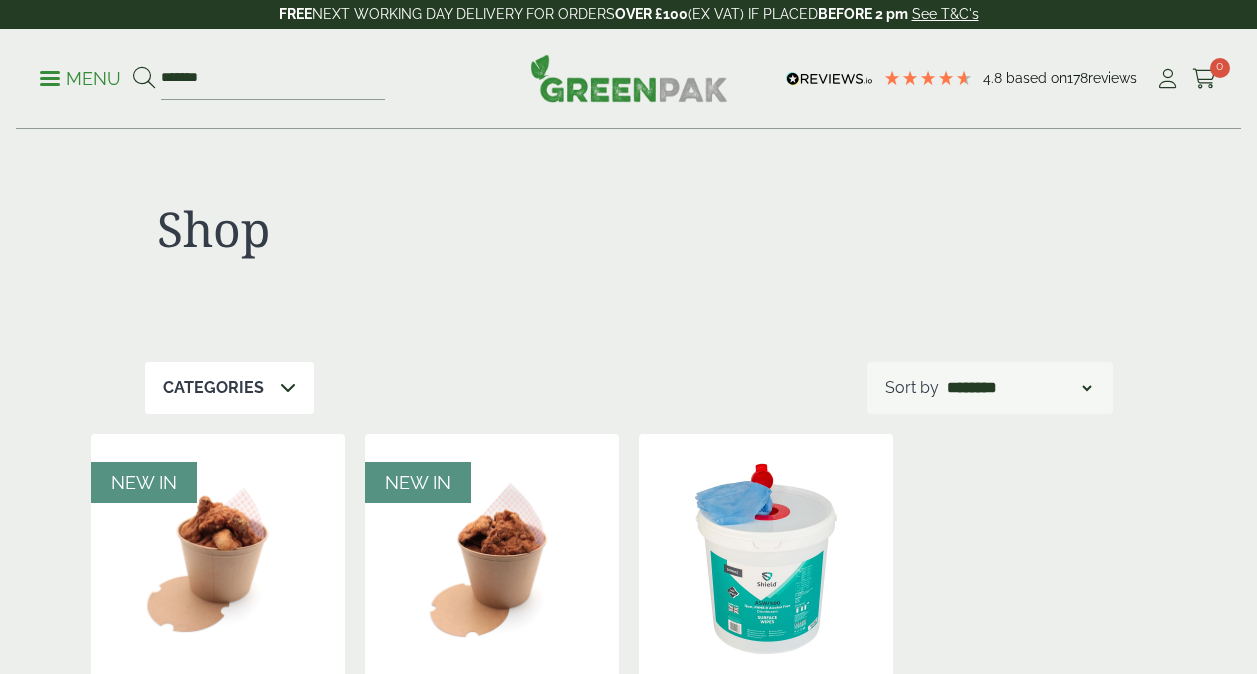 scroll, scrollTop: 0, scrollLeft: 0, axis: both 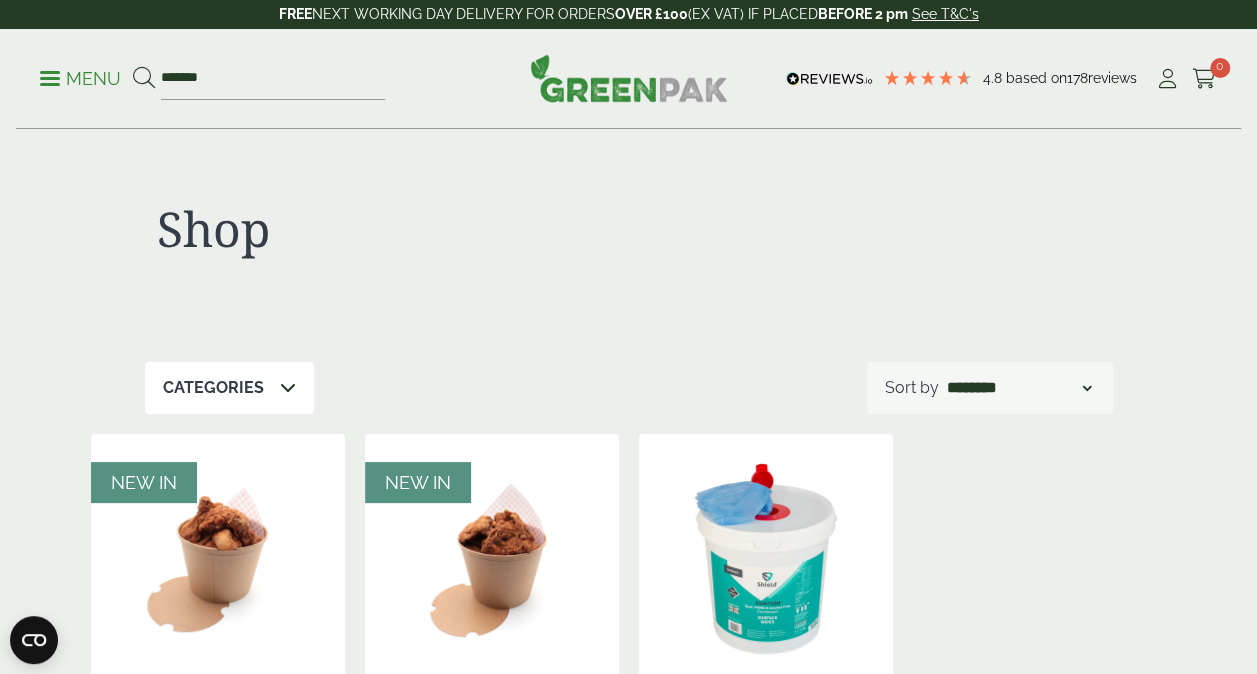 click on "Menu" at bounding box center [80, 79] 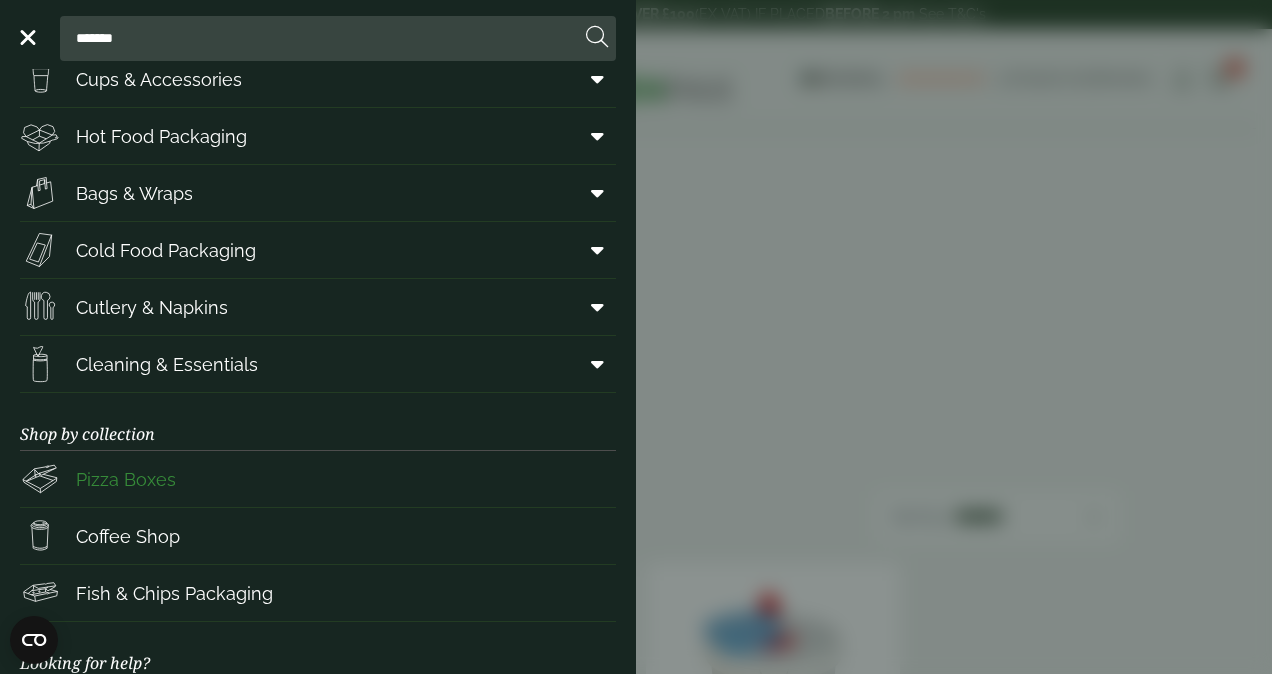 scroll, scrollTop: 200, scrollLeft: 0, axis: vertical 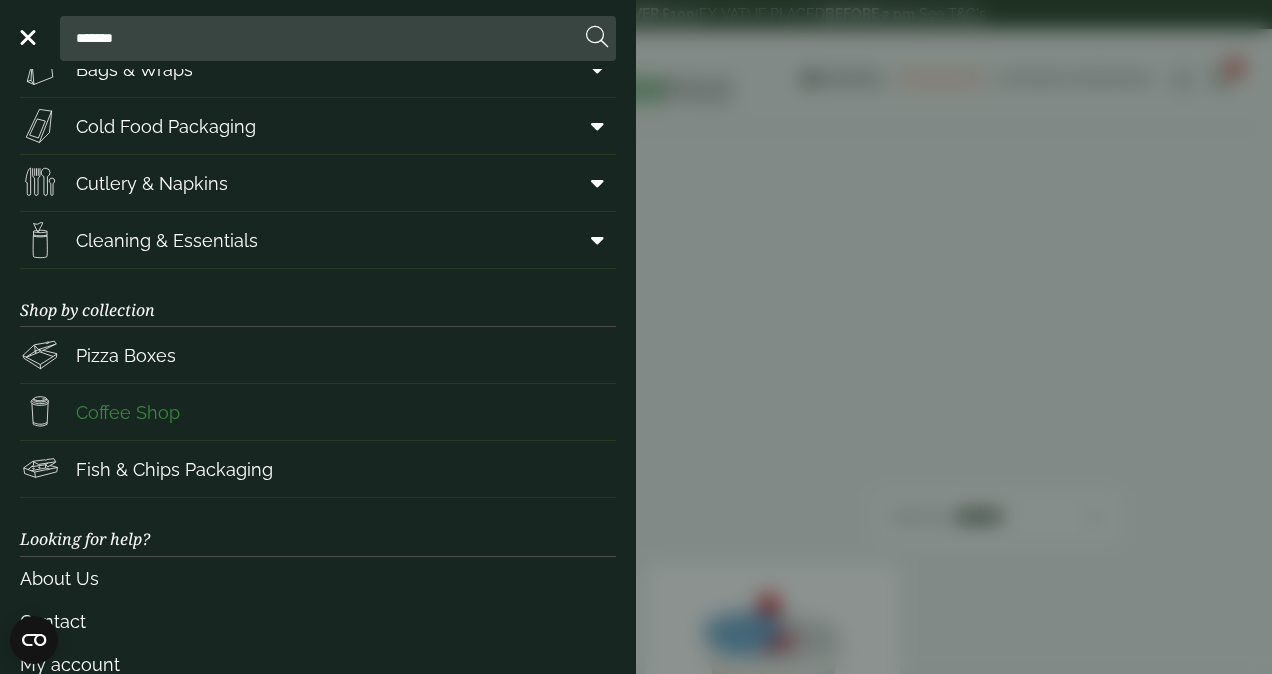 click on "Coffee Shop" at bounding box center (318, 412) 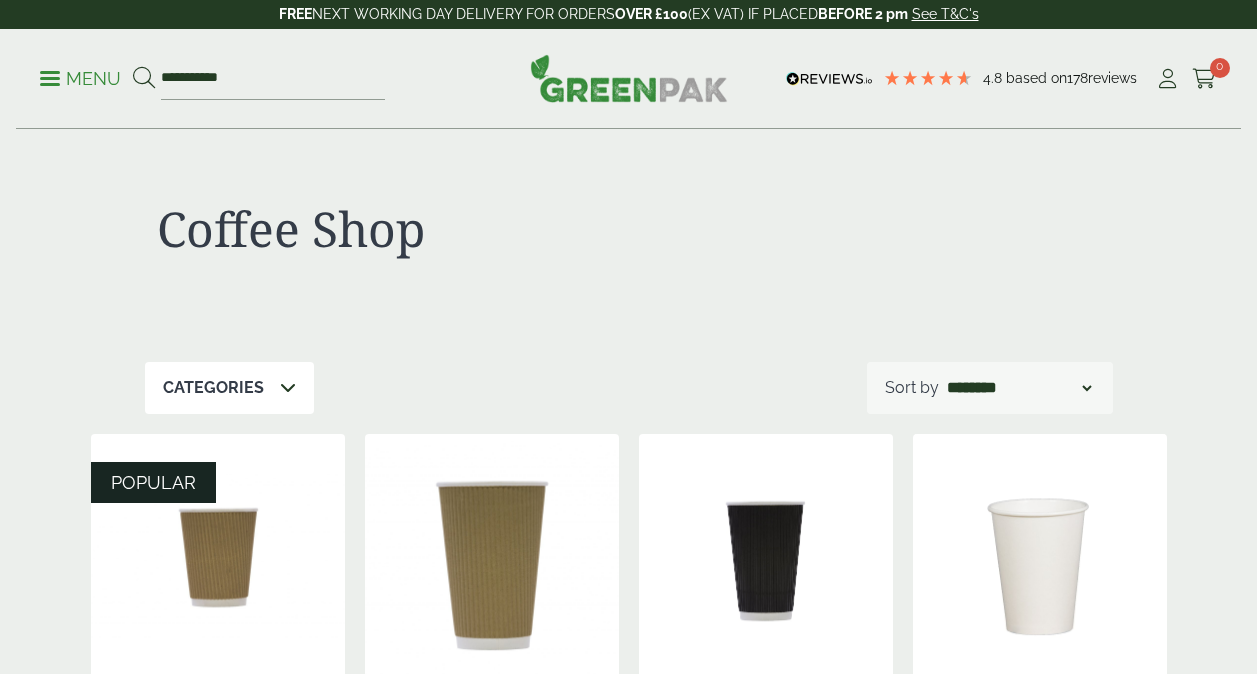 scroll, scrollTop: 0, scrollLeft: 0, axis: both 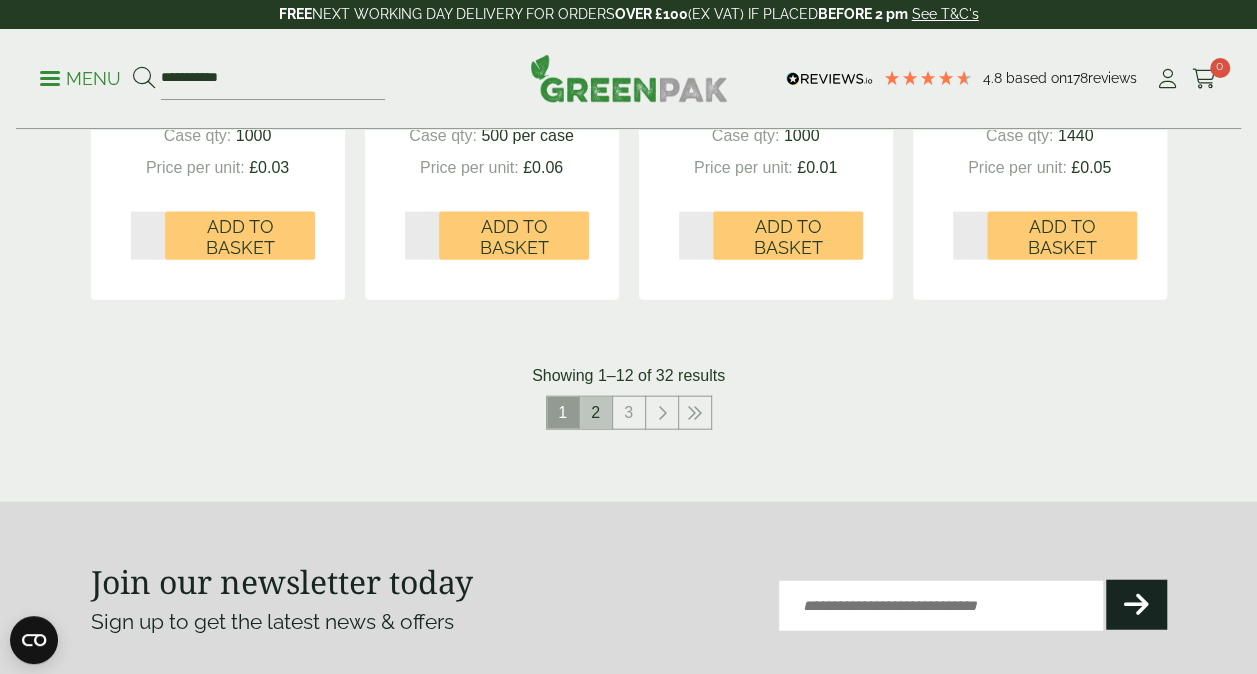 click on "2" at bounding box center (596, 413) 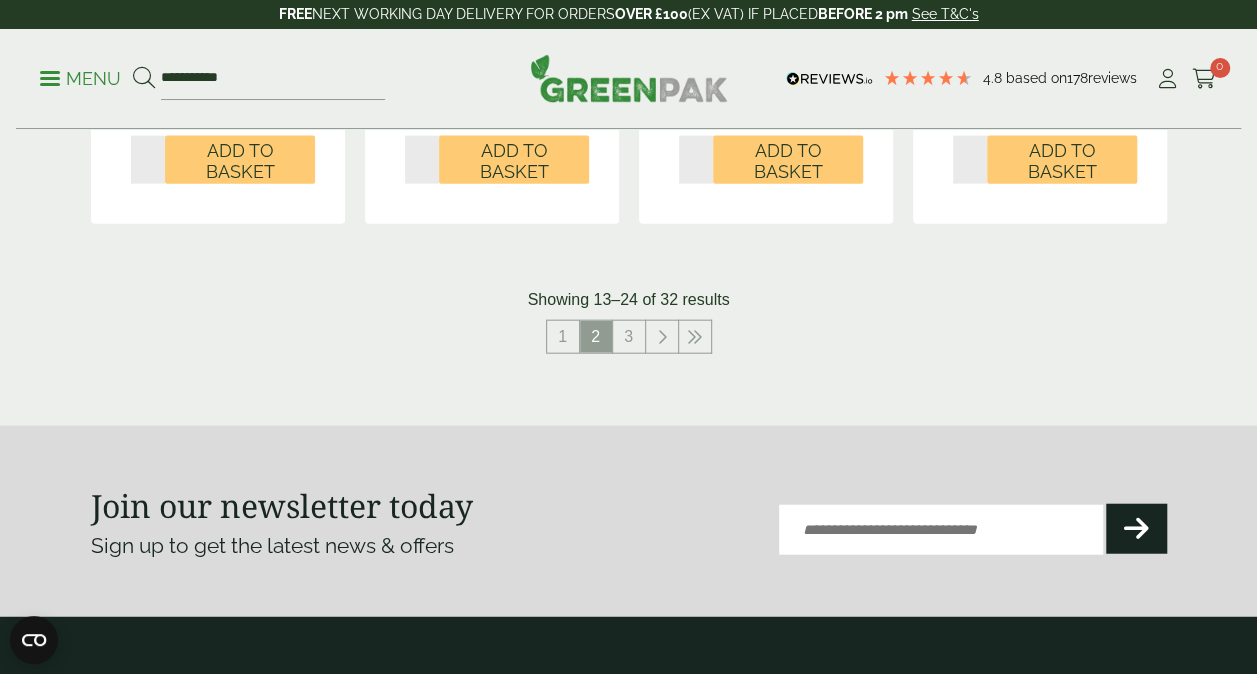 scroll, scrollTop: 2200, scrollLeft: 0, axis: vertical 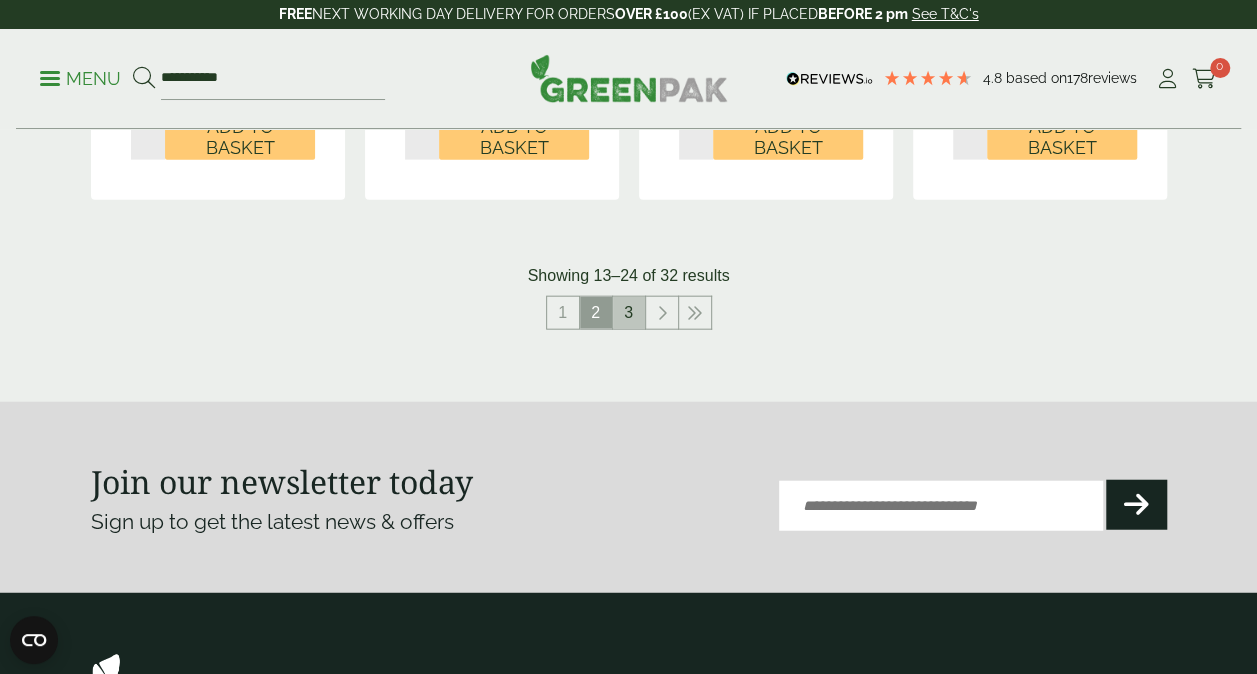 click on "3" at bounding box center (629, 313) 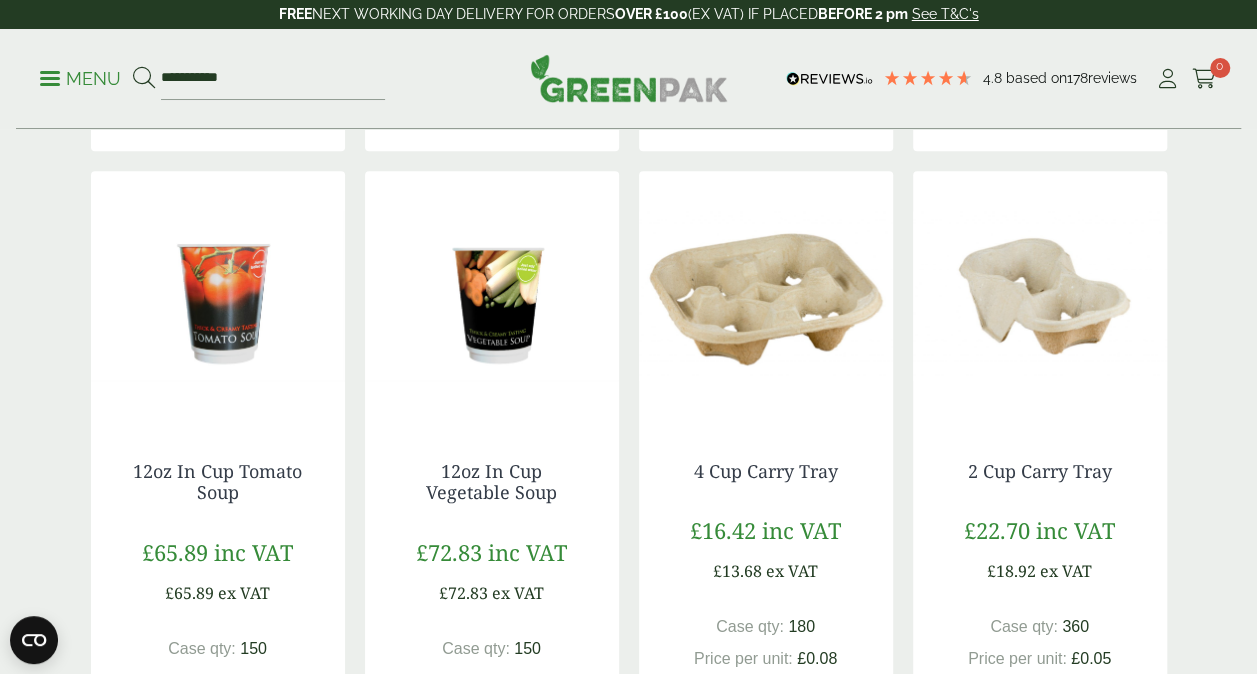 scroll, scrollTop: 900, scrollLeft: 0, axis: vertical 